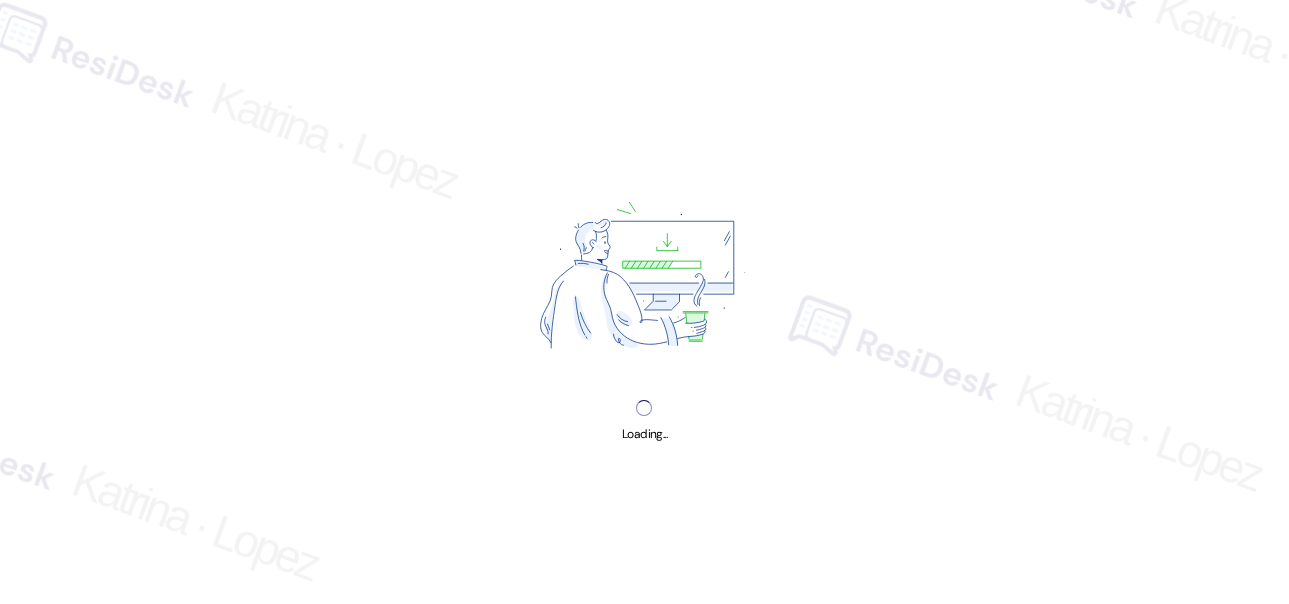 scroll, scrollTop: 0, scrollLeft: 0, axis: both 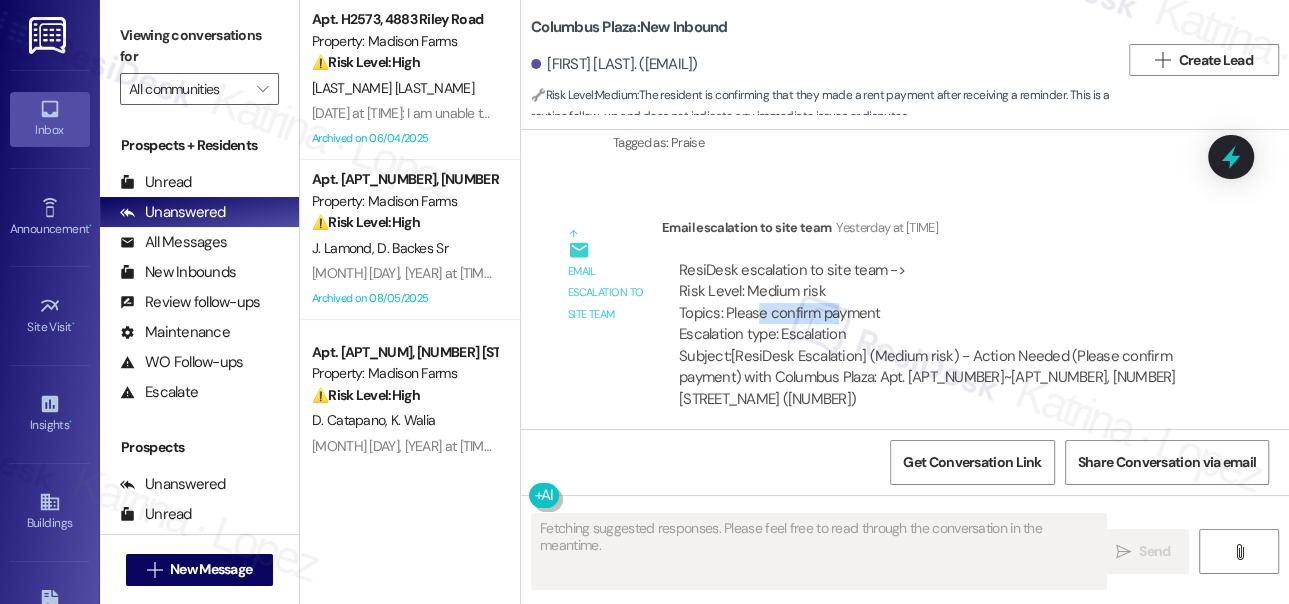 drag, startPoint x: 755, startPoint y: 305, endPoint x: 832, endPoint y: 305, distance: 77 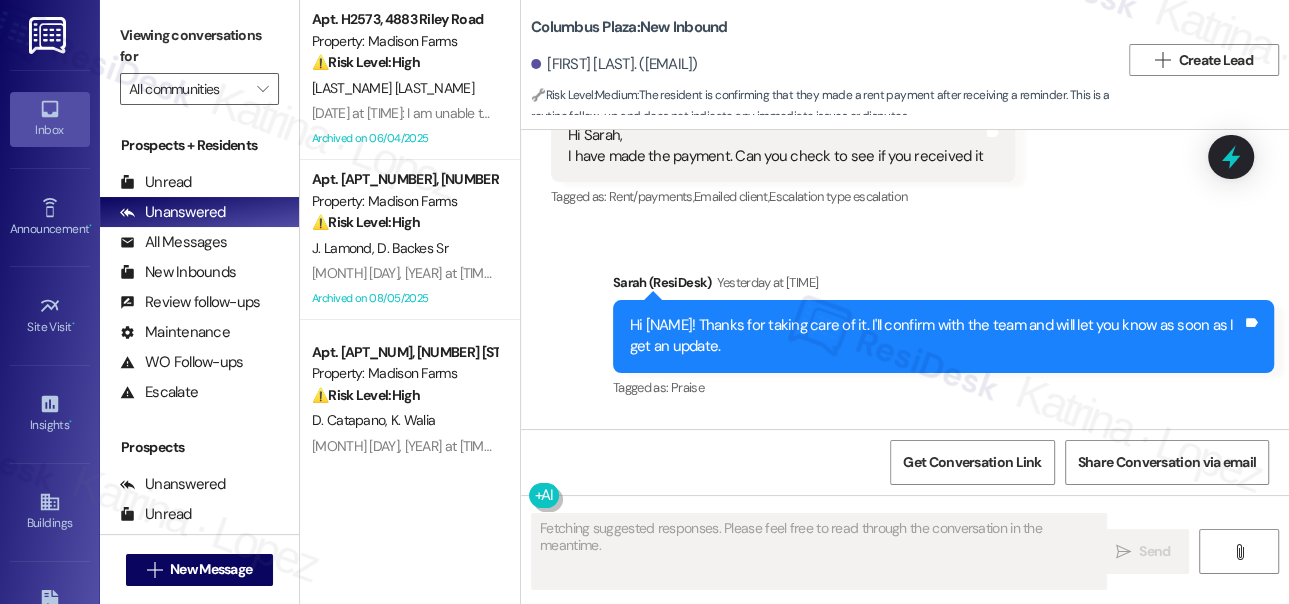scroll, scrollTop: 12288, scrollLeft: 0, axis: vertical 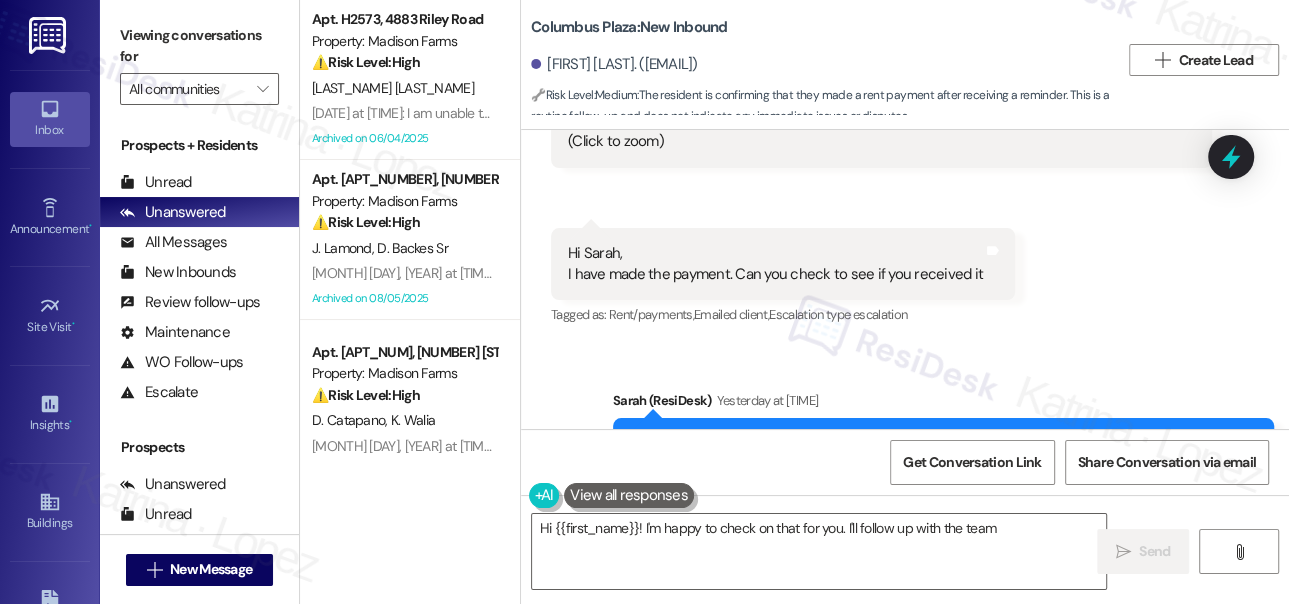 click on "Hi Sarah,
I have made the payment. Can you check to see if you received it" at bounding box center [775, 264] 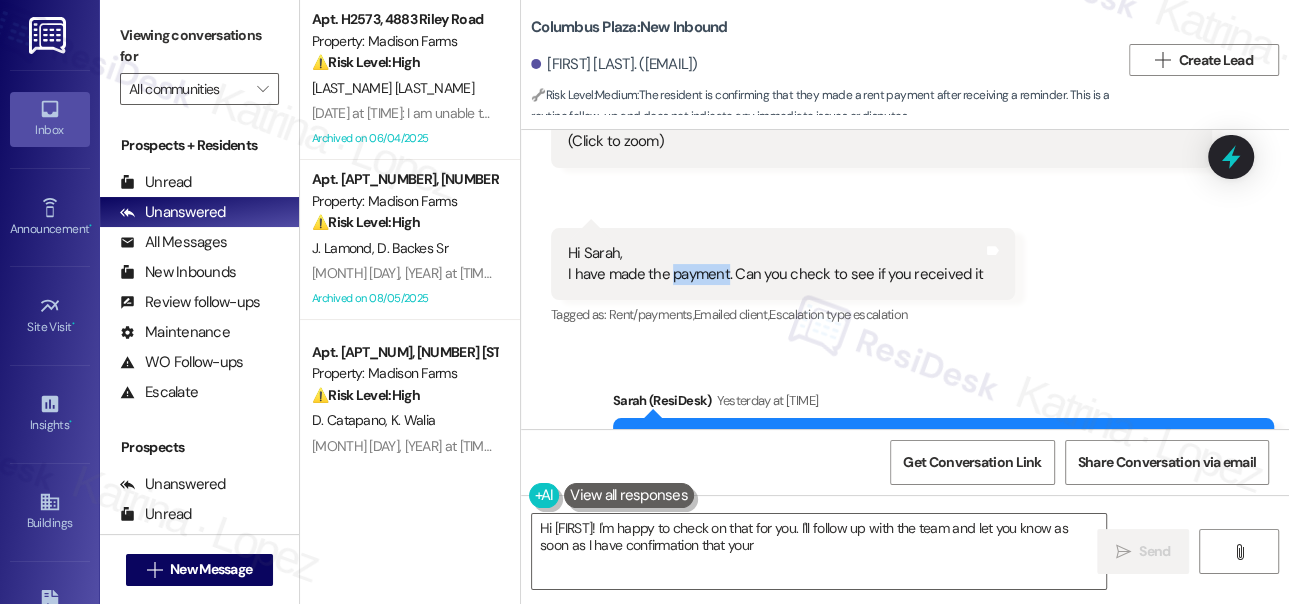 click on "Hi Sarah,
I have made the payment. Can you check to see if you received it" at bounding box center [775, 264] 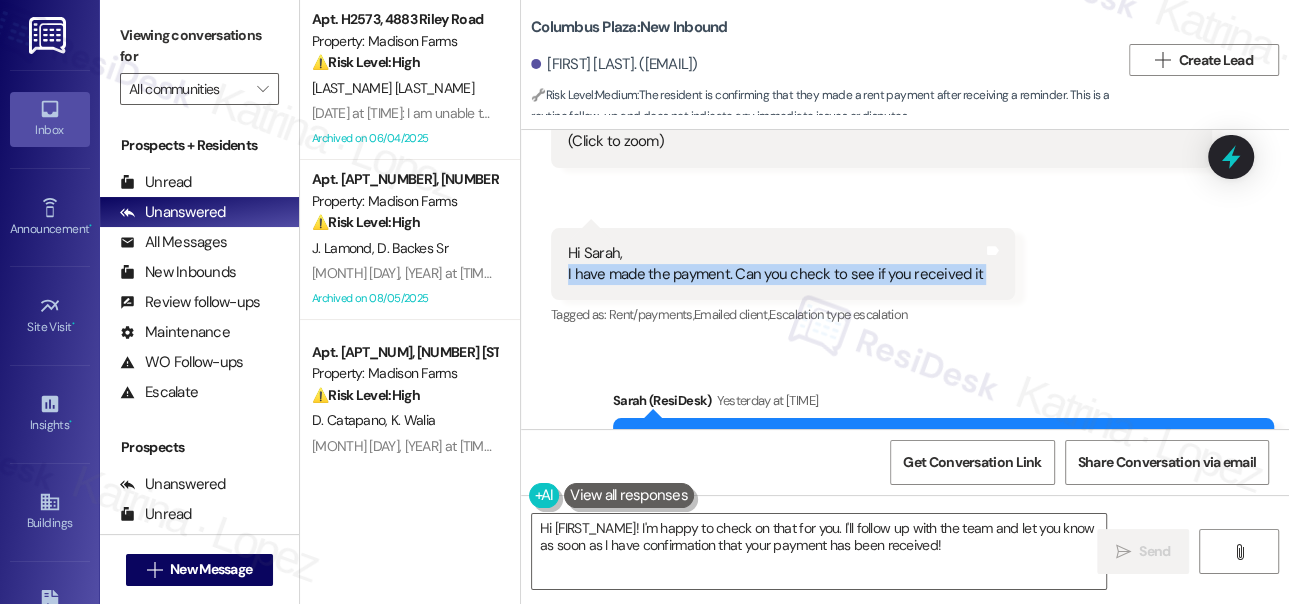 click on "Hi Sarah,
I have made the payment. Can you check to see if you received it" at bounding box center [775, 264] 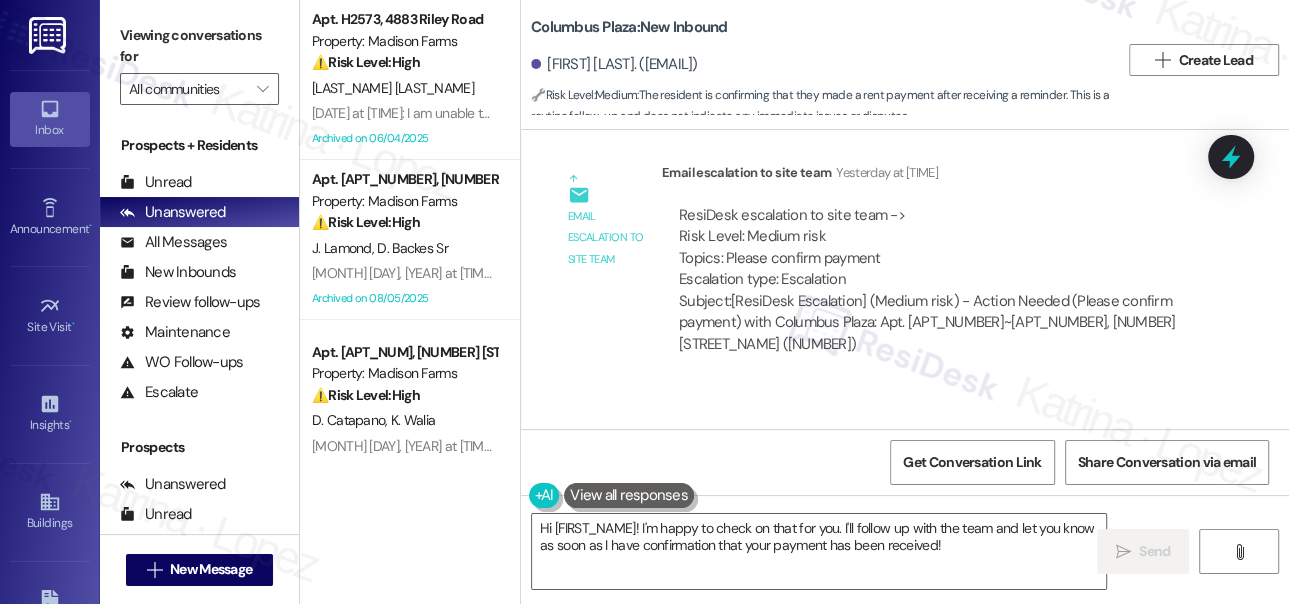 scroll, scrollTop: 12833, scrollLeft: 0, axis: vertical 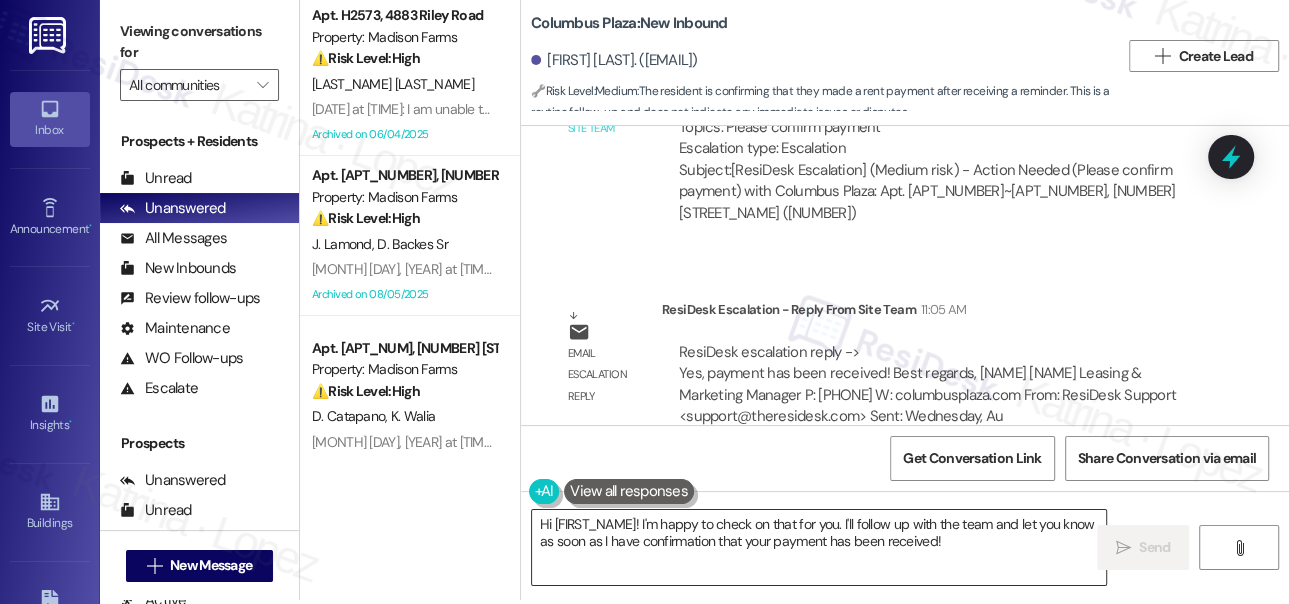 click on "Hi {{first_name}}! I'm happy to check on that for you. I'll follow up with the team and let you know as soon as I have confirmation that your payment has been received!" at bounding box center [819, 547] 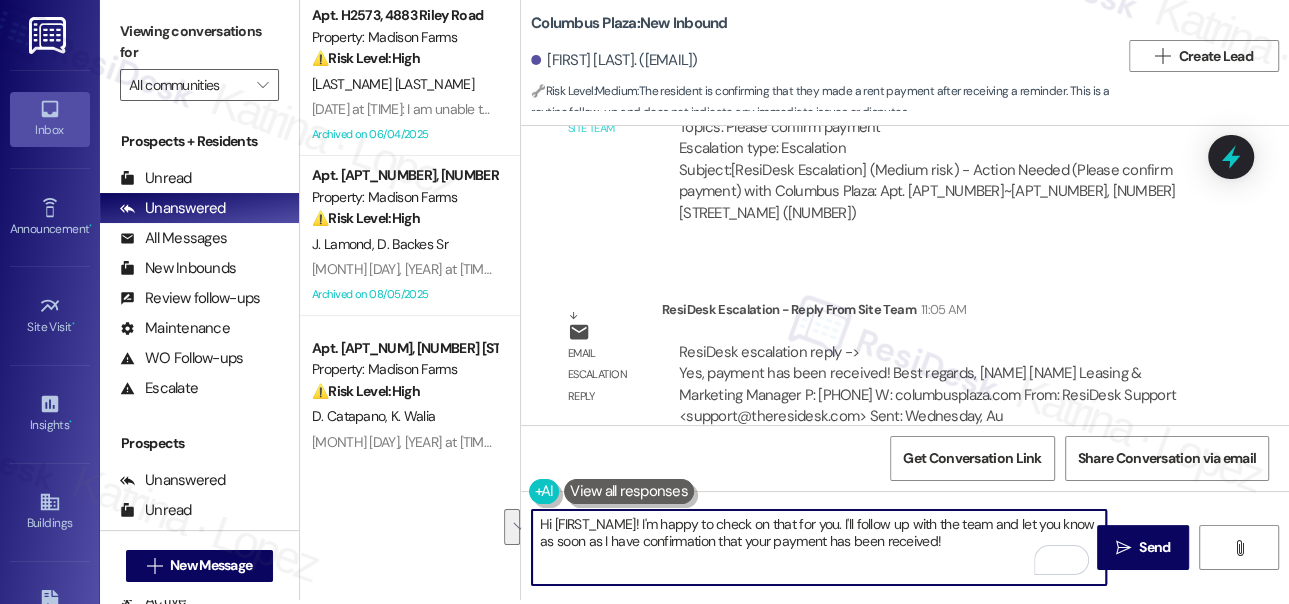 drag, startPoint x: 981, startPoint y: 541, endPoint x: 637, endPoint y: 518, distance: 344.76804 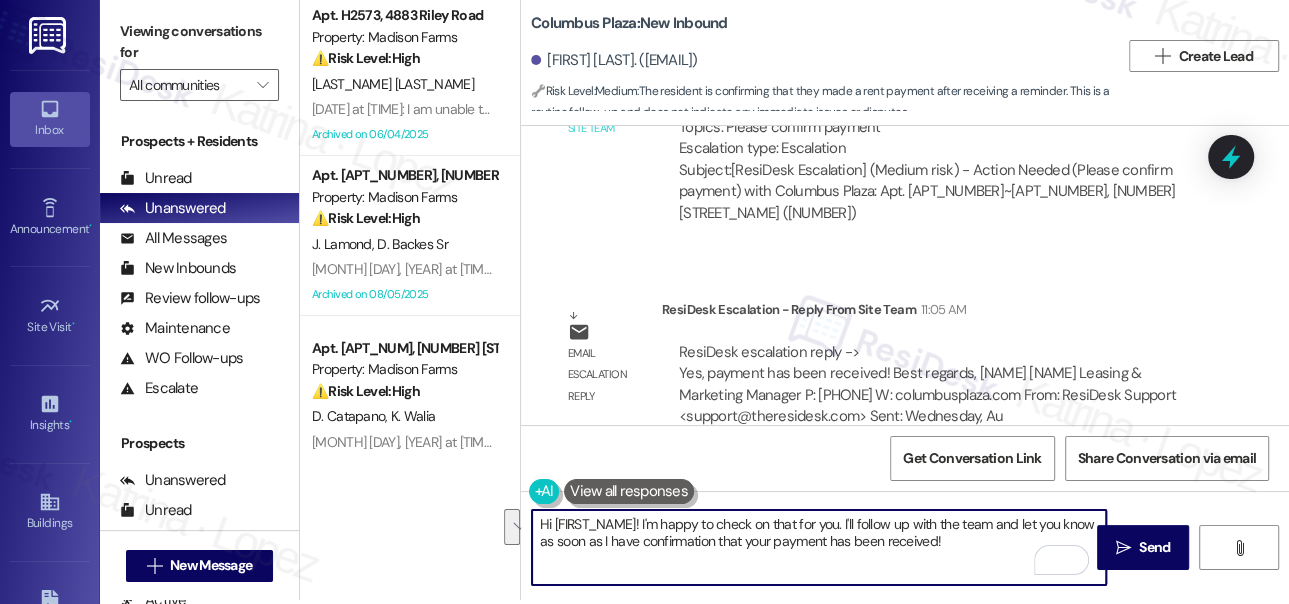 click on "Hi {{first_name}}! I'm happy to check on that for you. I'll follow up with the team and let you know as soon as I have confirmation that your payment has been received!" at bounding box center [819, 547] 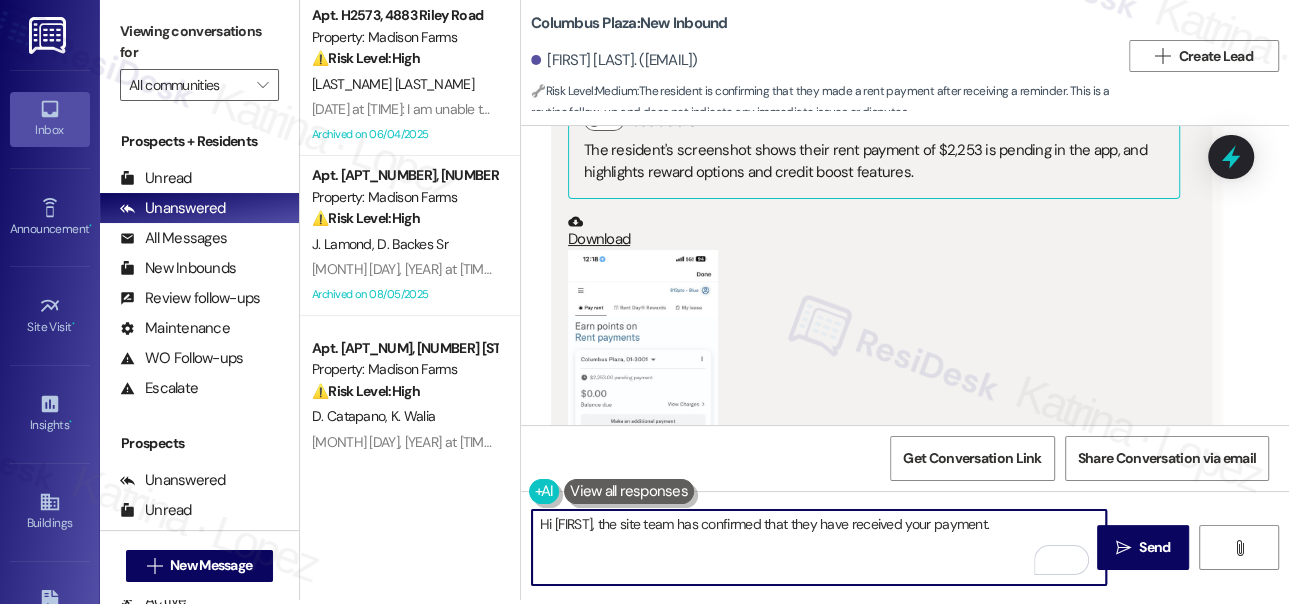 scroll, scrollTop: 11833, scrollLeft: 0, axis: vertical 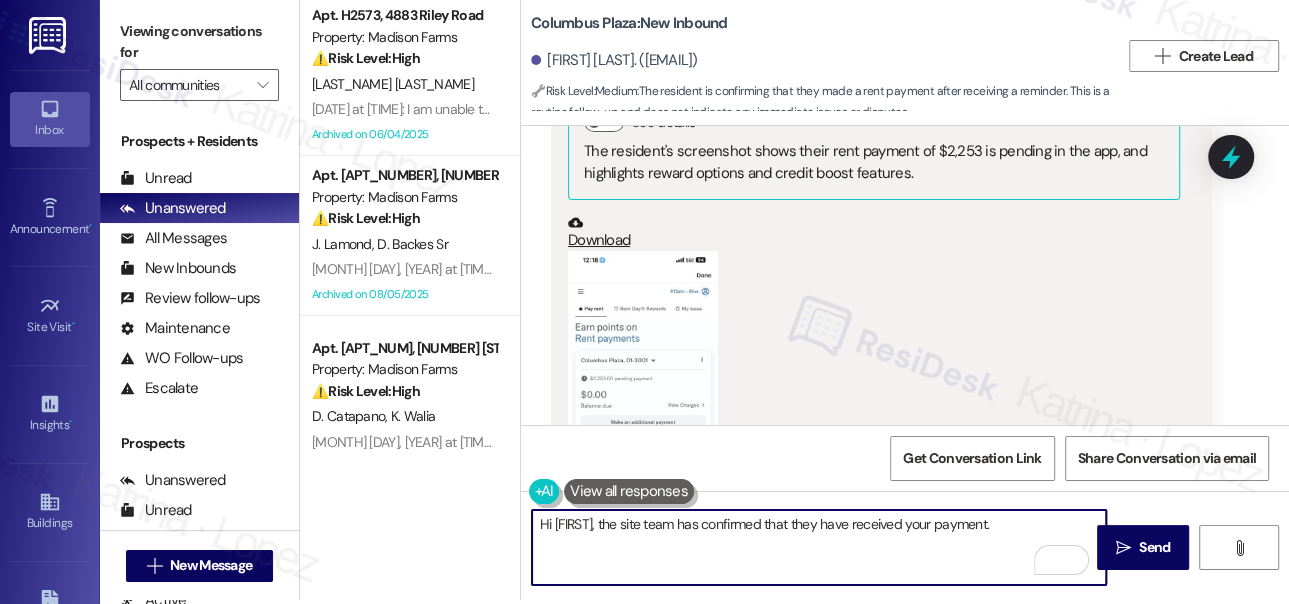 click at bounding box center (643, 413) 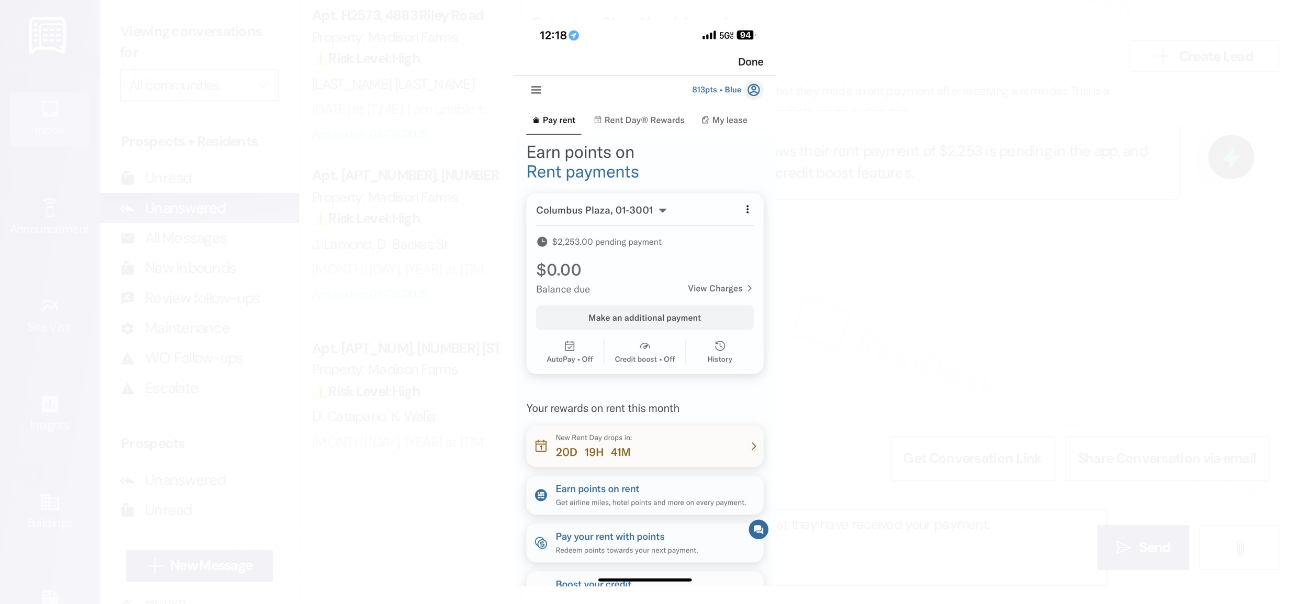 click at bounding box center [644, 302] 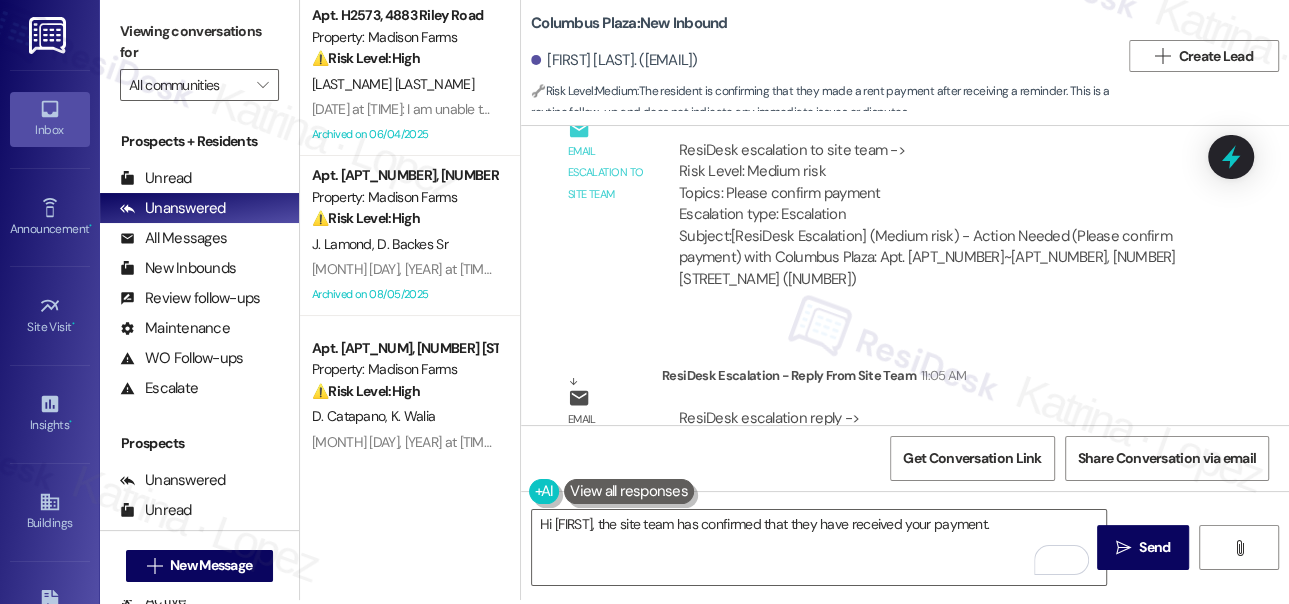 scroll, scrollTop: 12833, scrollLeft: 0, axis: vertical 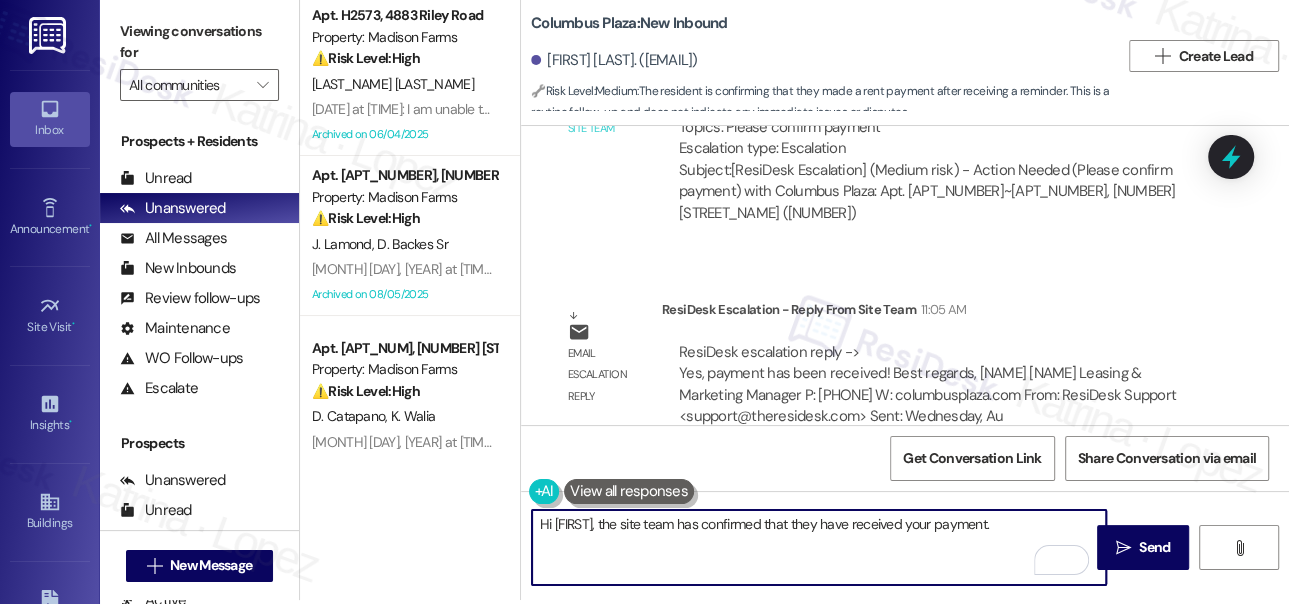 click on "Hi {{first_name}}, the site team has confirmed that they have received your payment." at bounding box center [819, 547] 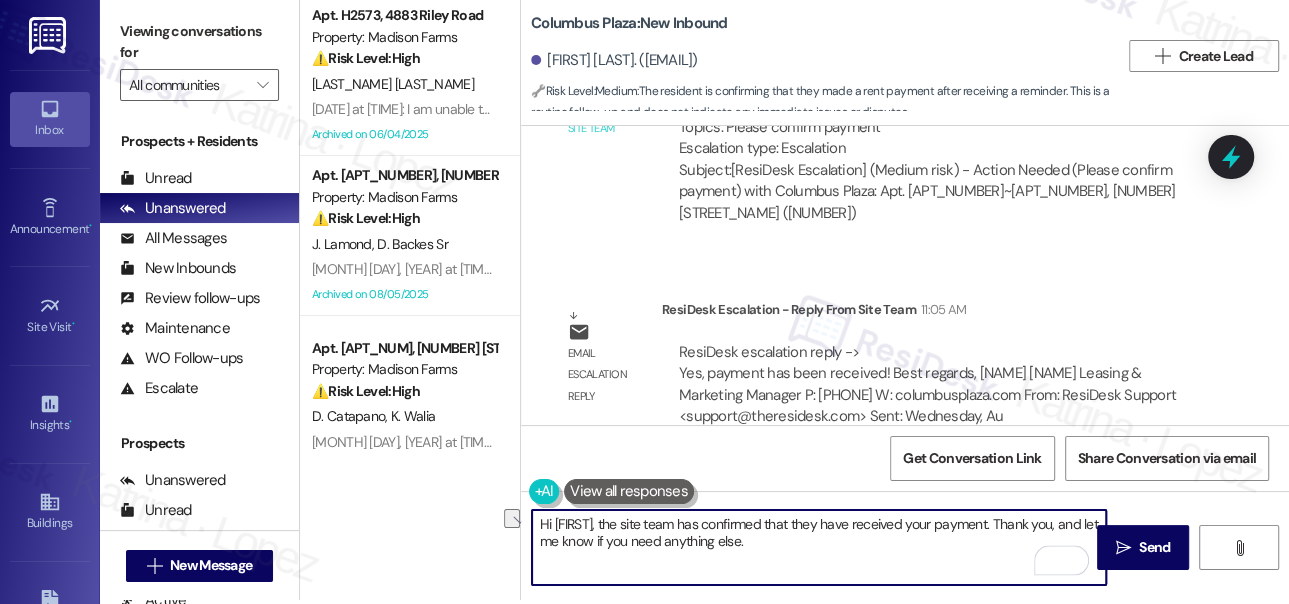 drag, startPoint x: 593, startPoint y: 542, endPoint x: 845, endPoint y: 555, distance: 252.3351 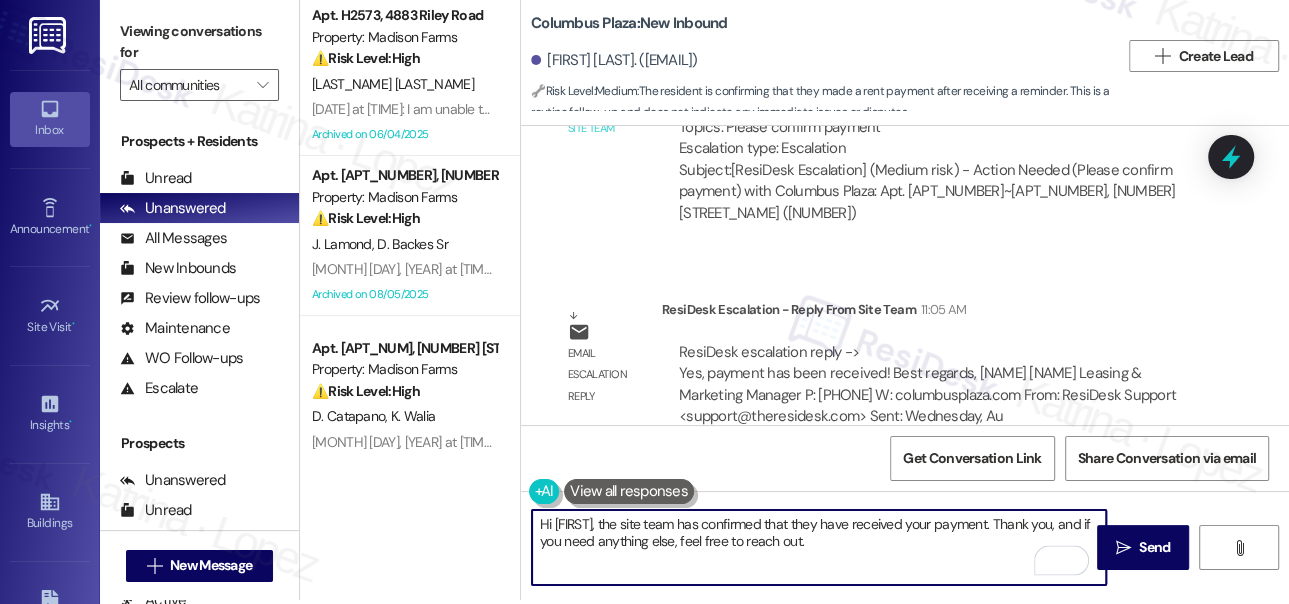 type on "Hi {{first_name}}, the site team has confirmed that they have received your payment. Thank you, and if you need anything else, feel free to reach out." 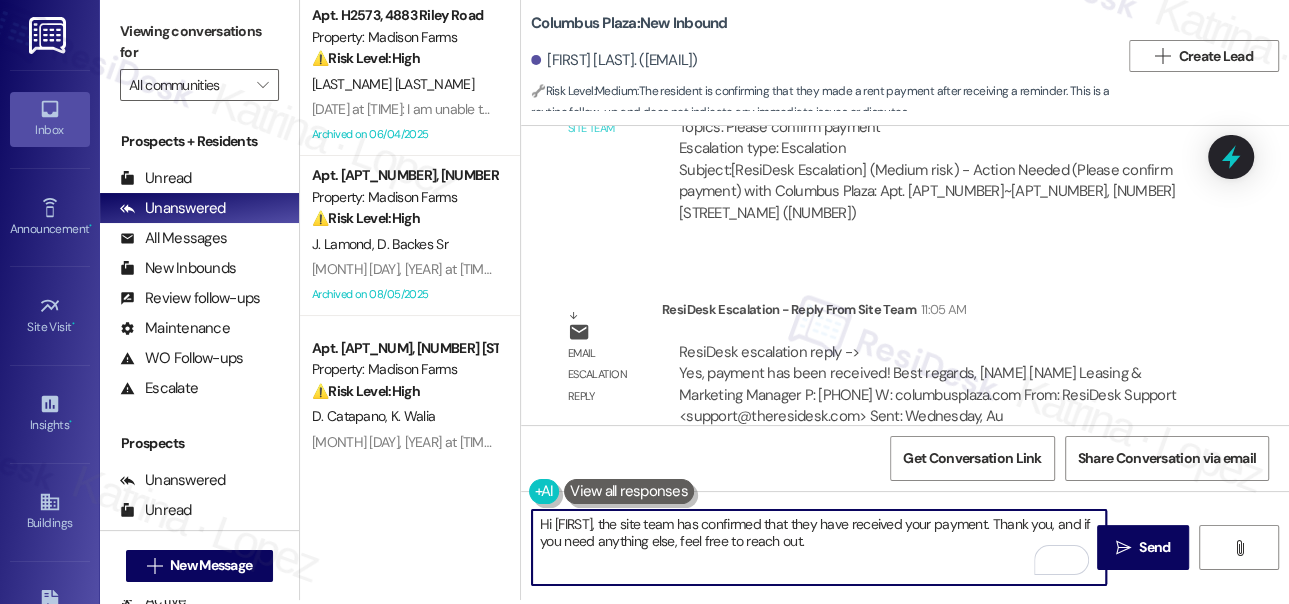 click on "Hi {{first_name}}, the site team has confirmed that they have received your payment. Thank you, and if you need anything else, feel free to reach out." at bounding box center [819, 547] 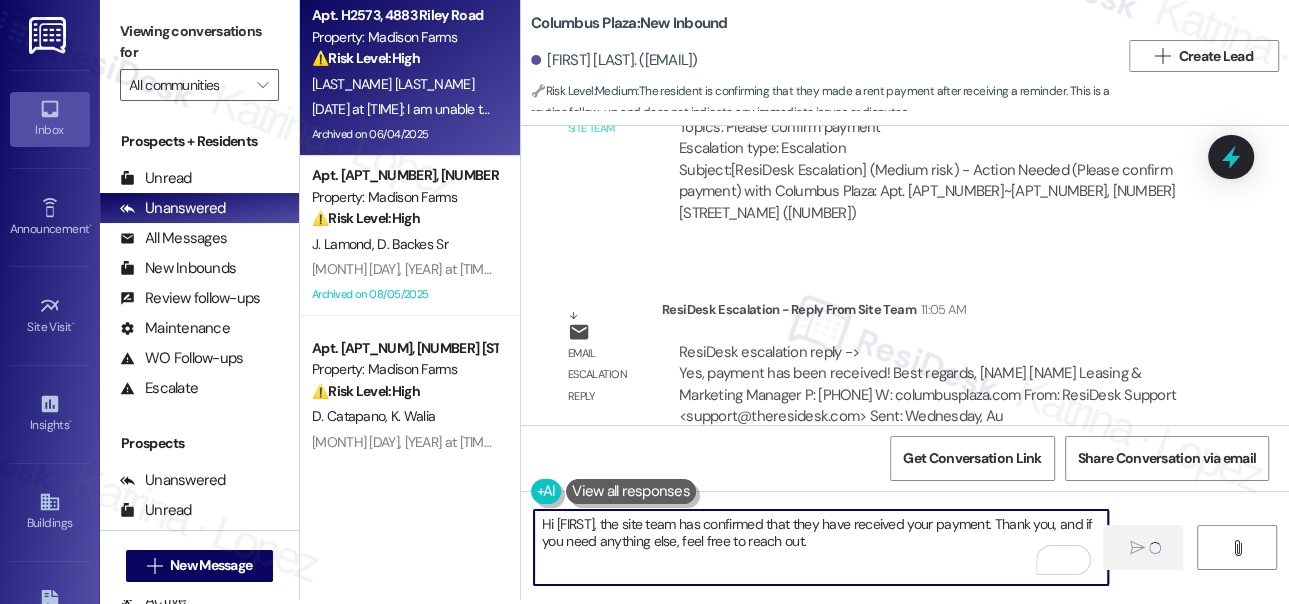 type 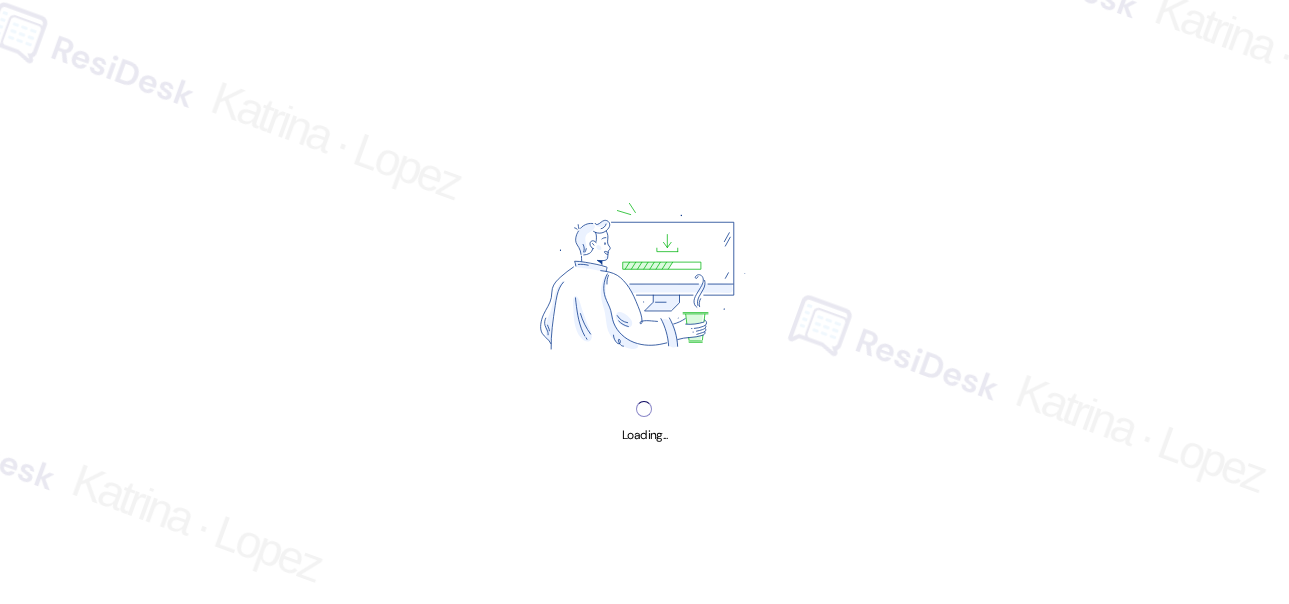 scroll, scrollTop: 0, scrollLeft: 0, axis: both 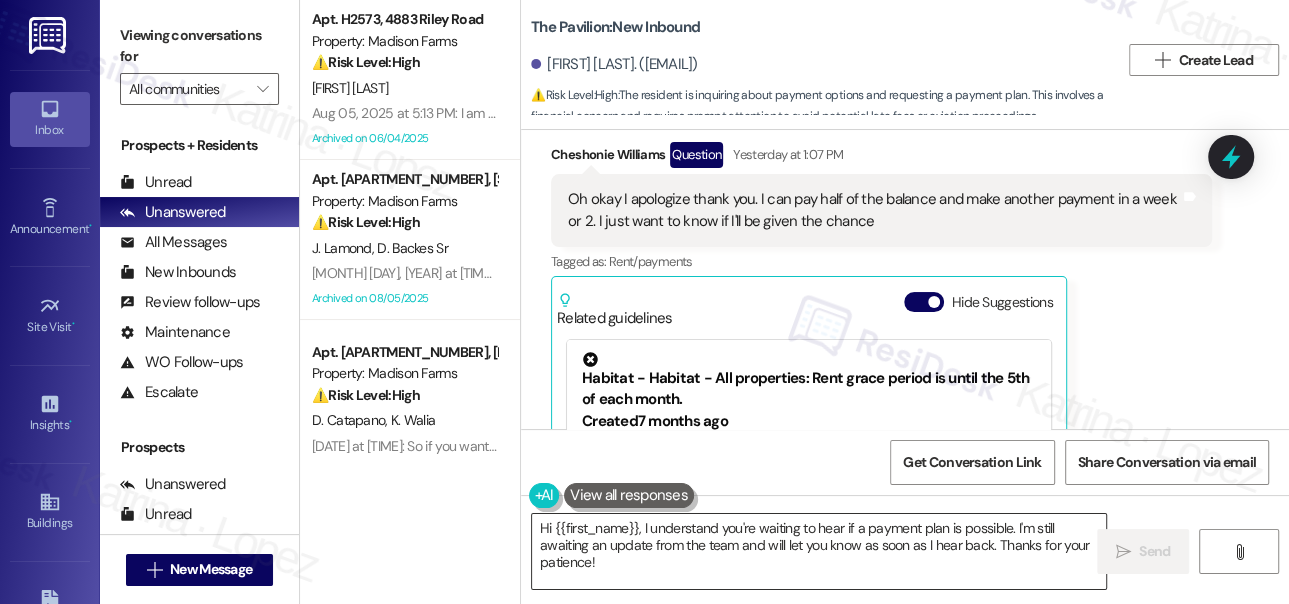 click on "Hi {{first_name}}, I understand you're waiting to hear if a payment plan is possible. I'm still awaiting an update from the team and will let you know as soon as I hear back. Thanks for your patience!" at bounding box center (819, 551) 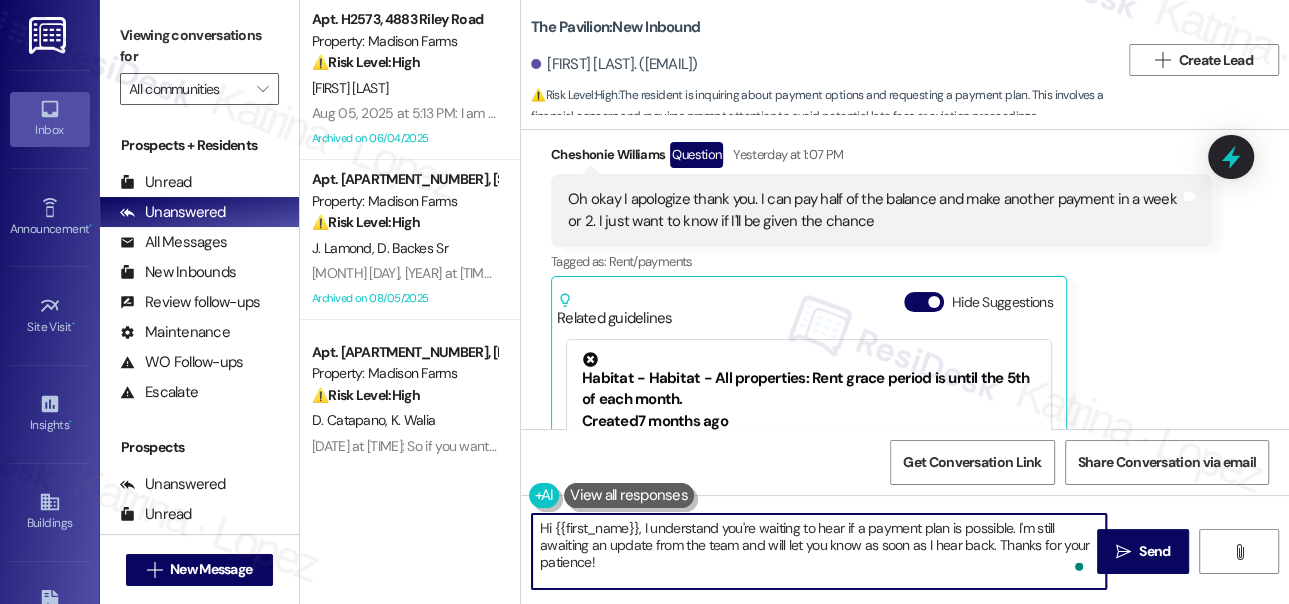drag, startPoint x: 685, startPoint y: 562, endPoint x: 642, endPoint y: 530, distance: 53.600372 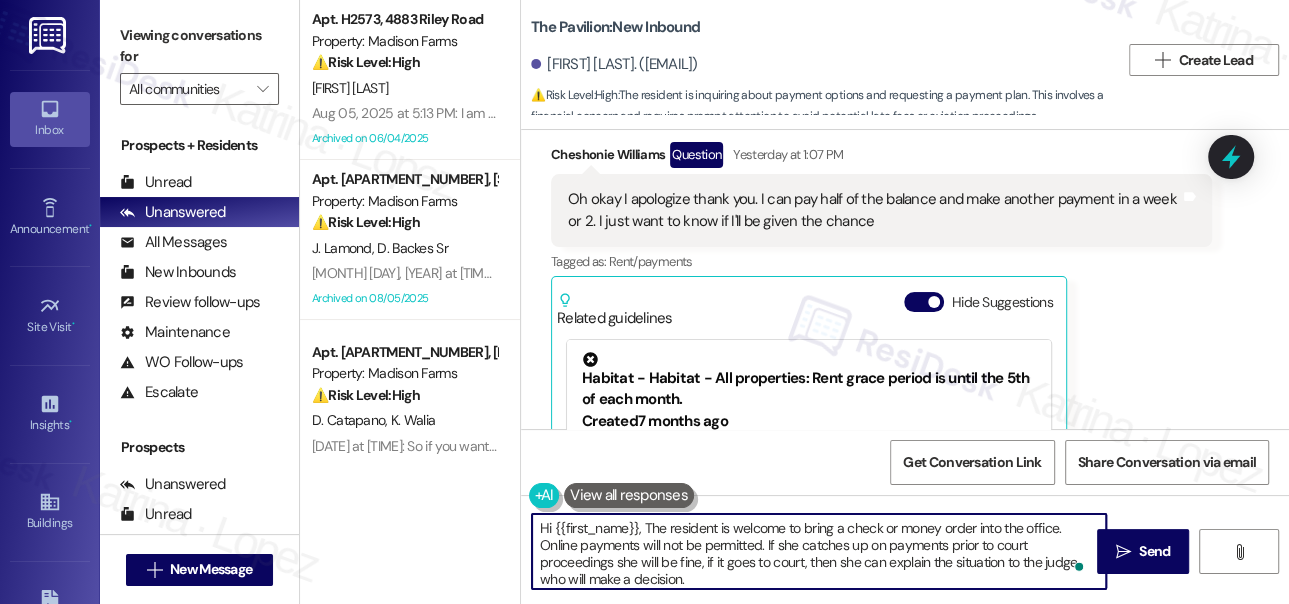 scroll, scrollTop: 50, scrollLeft: 0, axis: vertical 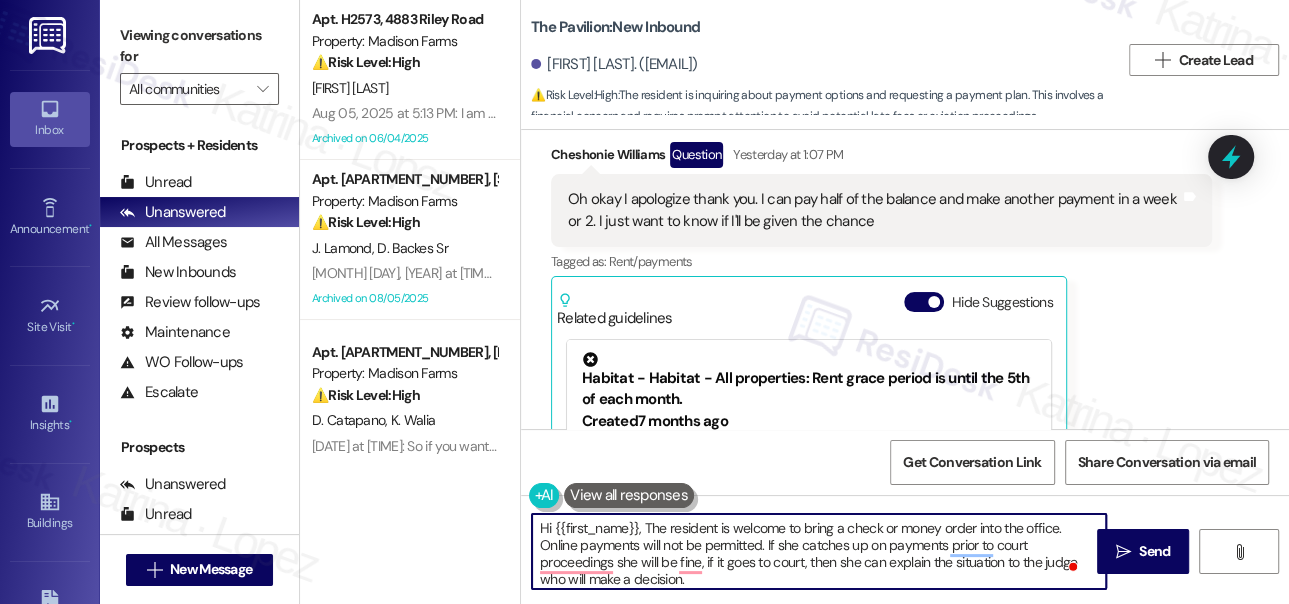 click on "Hi {{first_name}}, The resident is welcome to bring a check or money order into the office. Online payments will not be permitted. If she catches up on payments prior to court proceedings she will be fine, if it goes to court, then she can explain the situation to the judge who will make a decision.
Normally the eviction process takes a couple of months. We unfortunately, can not control the courts scheduling." at bounding box center (819, 551) 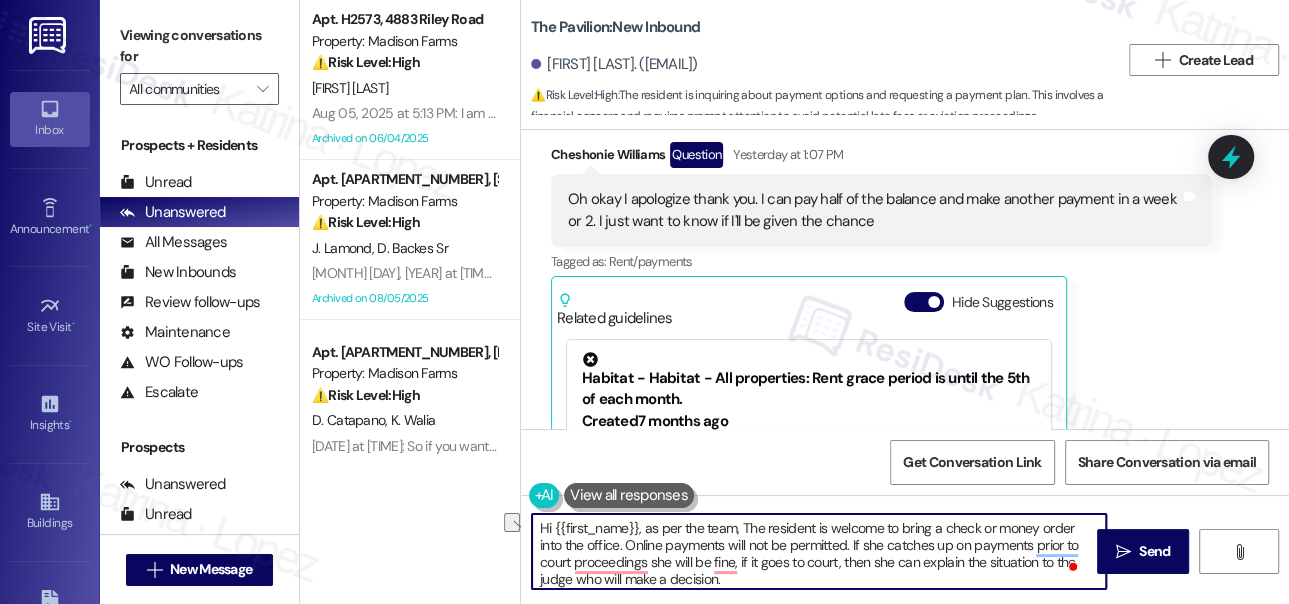 drag, startPoint x: 740, startPoint y: 527, endPoint x: 824, endPoint y: 523, distance: 84.095184 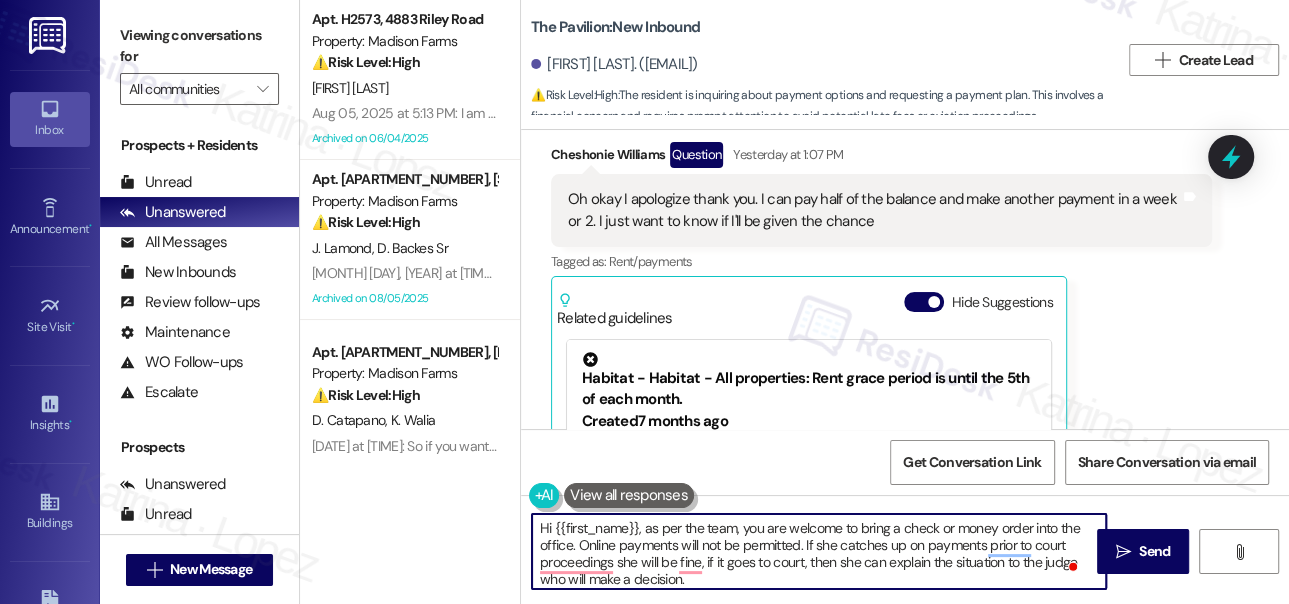 click on "Hi {{first_name}}, as per the team, you are welcome to bring a check or money order into the office. Online payments will not be permitted. If she catches up on payments prior to court proceedings she will be fine, if it goes to court, then she can explain the situation to the judge who will make a decision.
Normally the eviction process takes a couple of months. We unfortunately, can not control the courts scheduling." at bounding box center (819, 551) 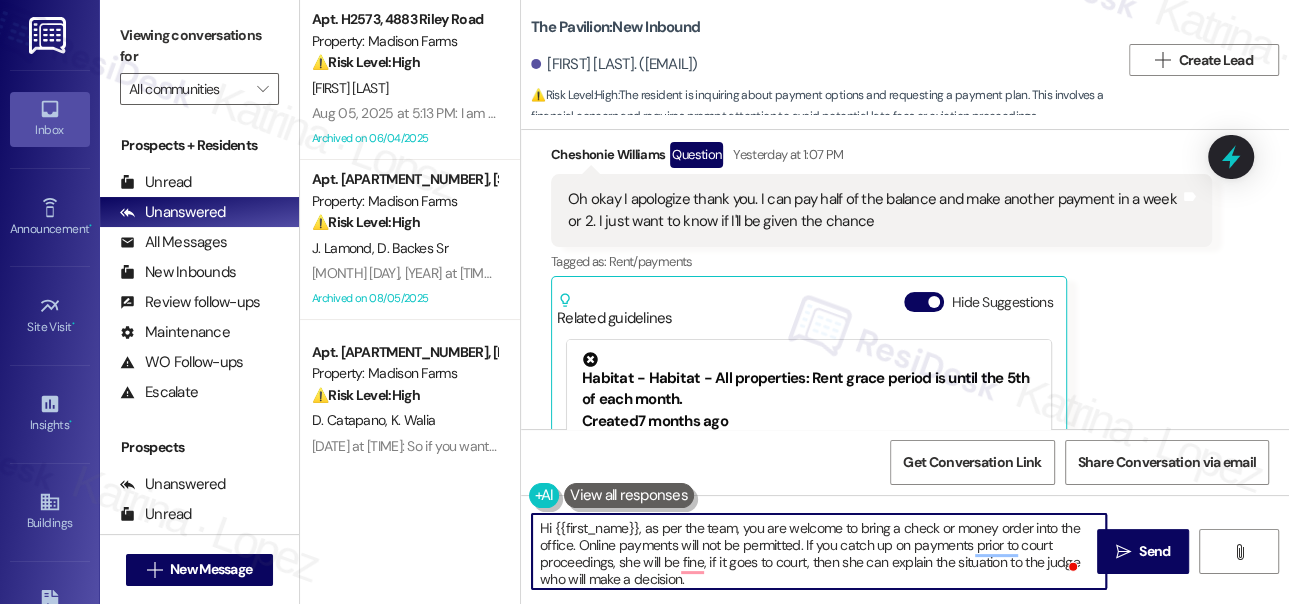 click on "Hi {{first_name}}, as per the team, you are welcome to bring a check or money order into the office. Online payments will not be permitted. If you catch up on payments prior to court proceedings, she will be fine, if it goes to court, then she can explain the situation to the judge who will make a decision.
Normally the eviction process takes a couple of months. We unfortunately, can not control the courts scheduling." at bounding box center [819, 551] 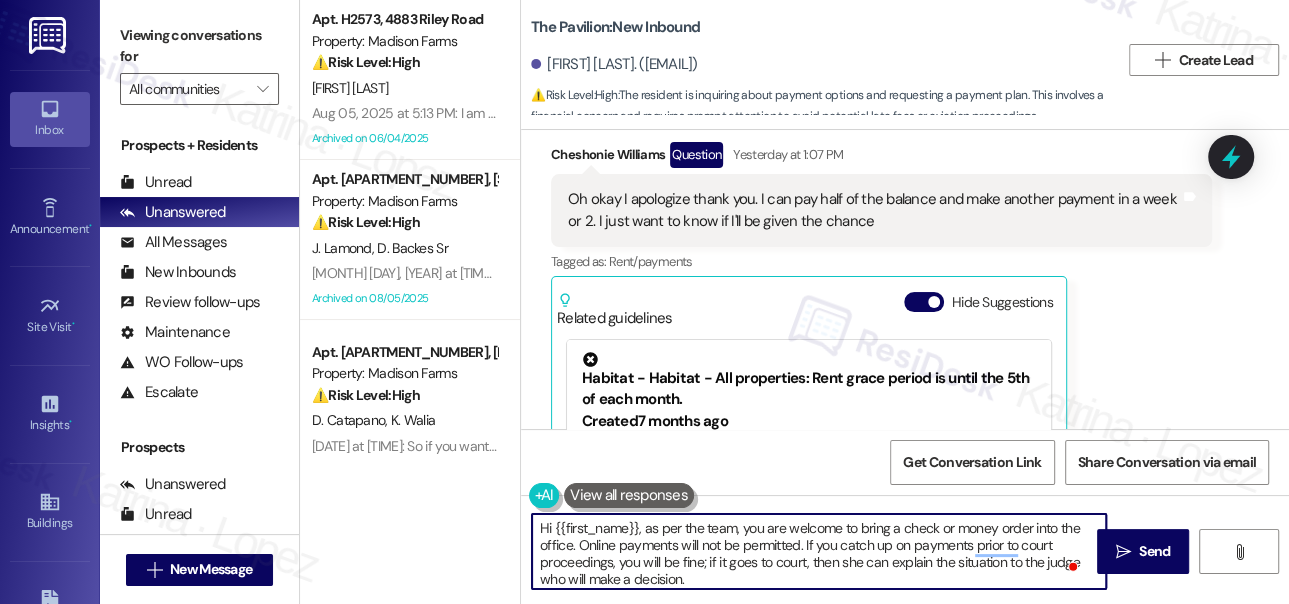 click on "Hi {{first_name}}, as per the team, you are welcome to bring a check or money order into the office. Online payments will not be permitted. If you catch up on payments prior to court proceedings, you will be fine; if it goes to court, then she can explain the situation to the judge who will make a decision.
Normally the eviction process takes a couple of months.  We unfortunately, can not control the courts scheduling." at bounding box center [819, 551] 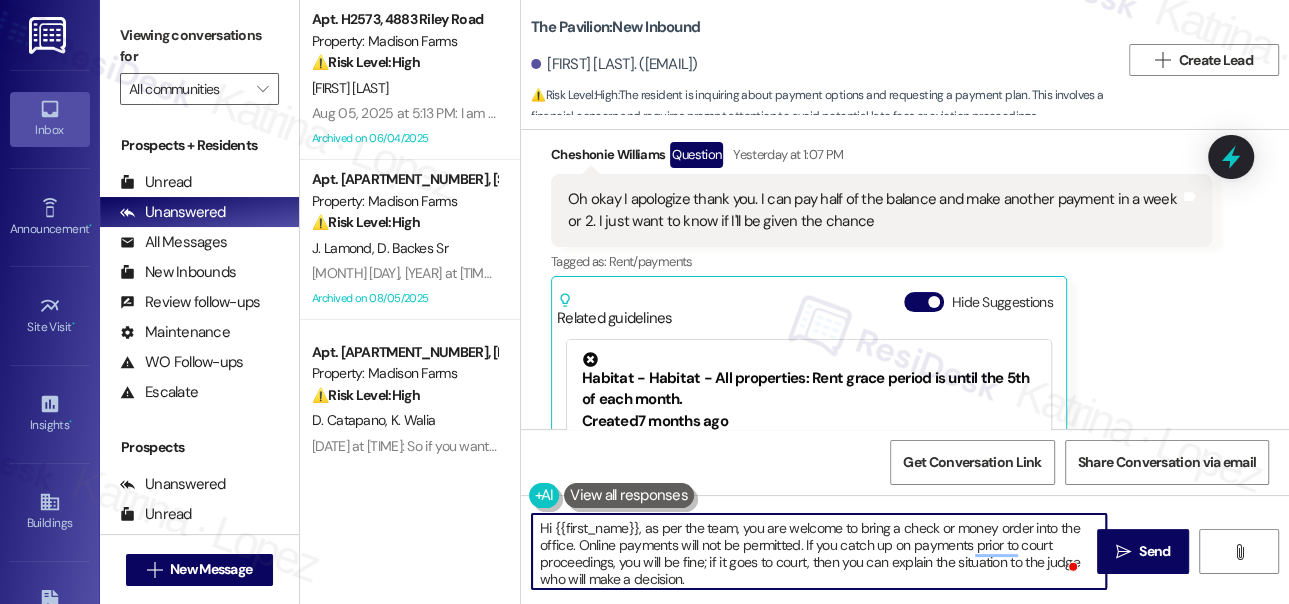 scroll, scrollTop: 16, scrollLeft: 0, axis: vertical 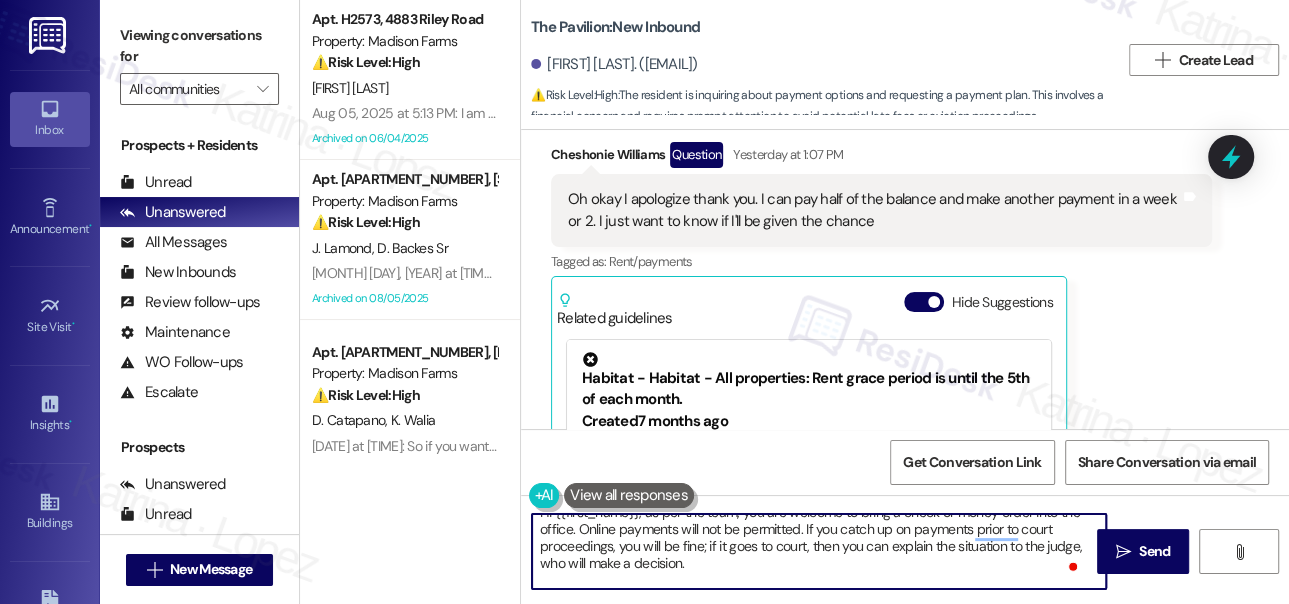 click on "Hi {{first_name}}, as per the team, you are welcome to bring a check or money order into the office. Online payments will not be permitted. If you catch up on payments prior to court proceedings, you will be fine; if it goes to court, then you can explain the situation to the judge, who will make a decision.
Normally the eviction process takes a couple of months.  We unfortunately, can not control the courts scheduling." at bounding box center (819, 551) 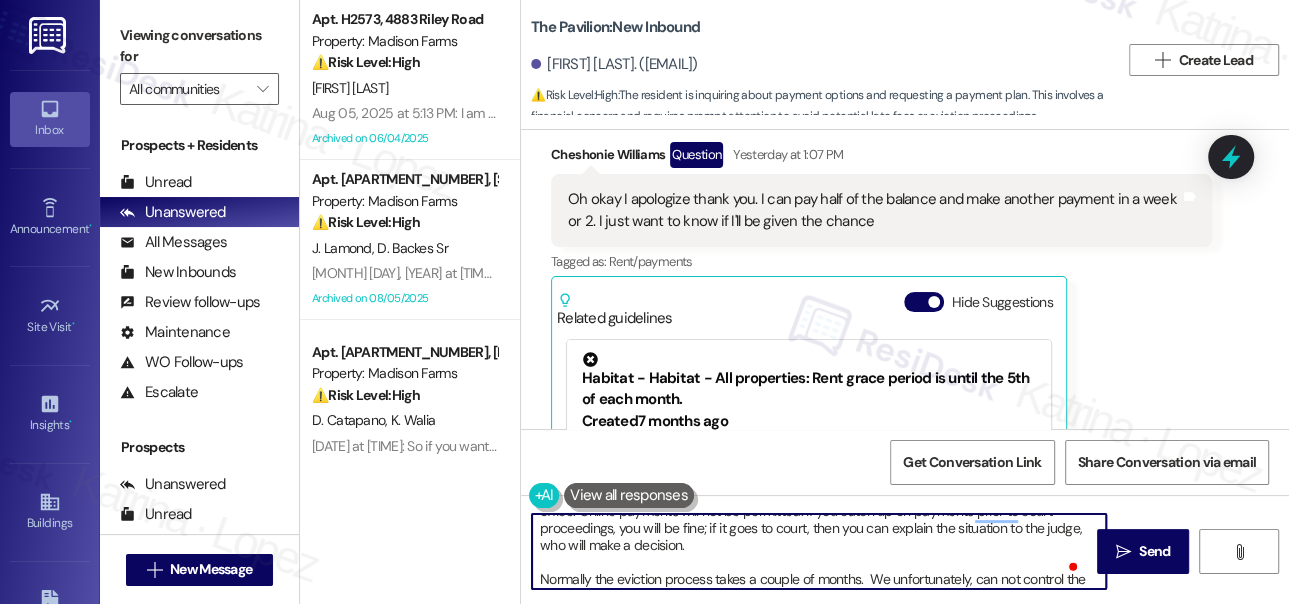 scroll, scrollTop: 50, scrollLeft: 0, axis: vertical 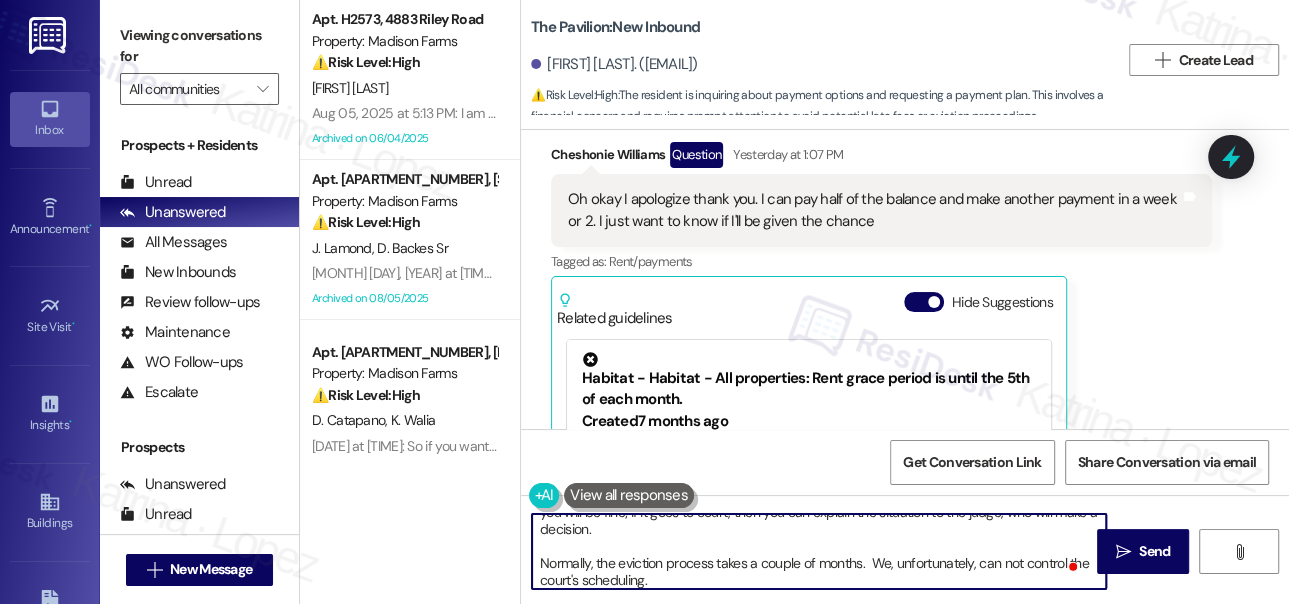 click on "Hi [FIRST], as per the team, you are welcome to bring a check or money order into the office. Online payments will not be permitted. If you catch up on payments prior to court proceedings, you will be fine; if it goes to court, then you can explain the situation to the judge, who will make a decision.
Normally, the eviction process takes a couple of months.  We, unfortunately, can not control the court's scheduling." at bounding box center [819, 551] 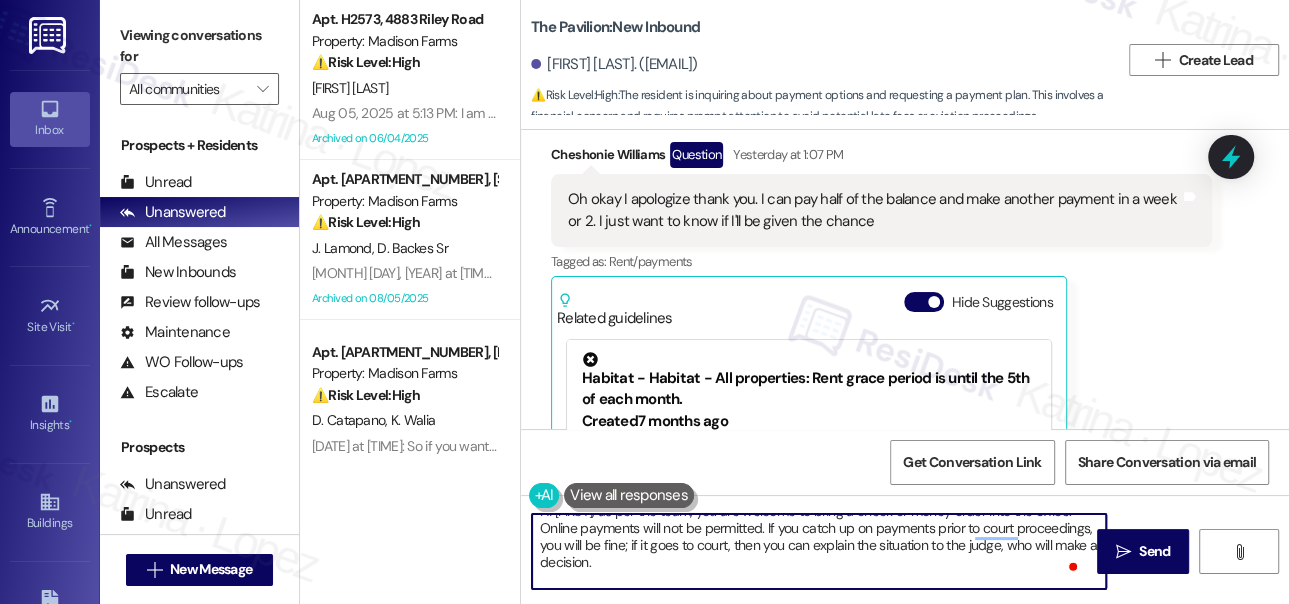 scroll, scrollTop: 0, scrollLeft: 0, axis: both 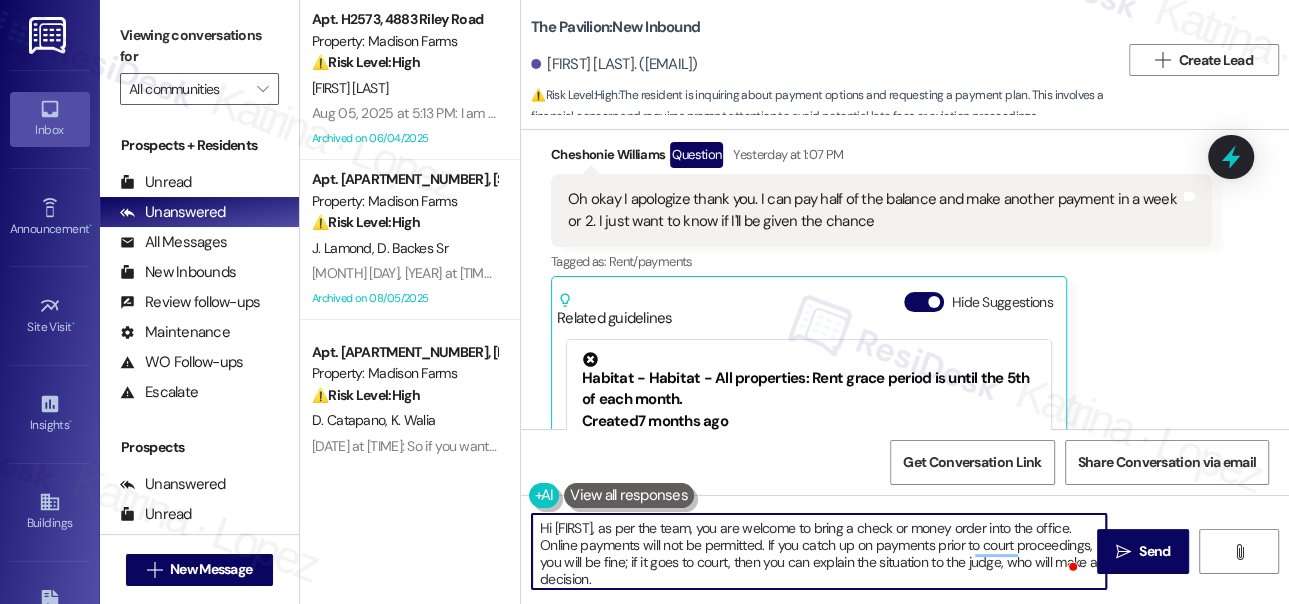 click on "Hi [FIRST], as per the team, you are welcome to bring a check or money order into the office. Online payments will not be permitted. If you catch up on payments prior to court proceedings, you will be fine; if it goes to court, then you can explain the situation to the judge, who will make a decision.
Normally, the eviction process takes a couple of months.  We, unfortunately, can not control the court's scheduling." at bounding box center (819, 551) 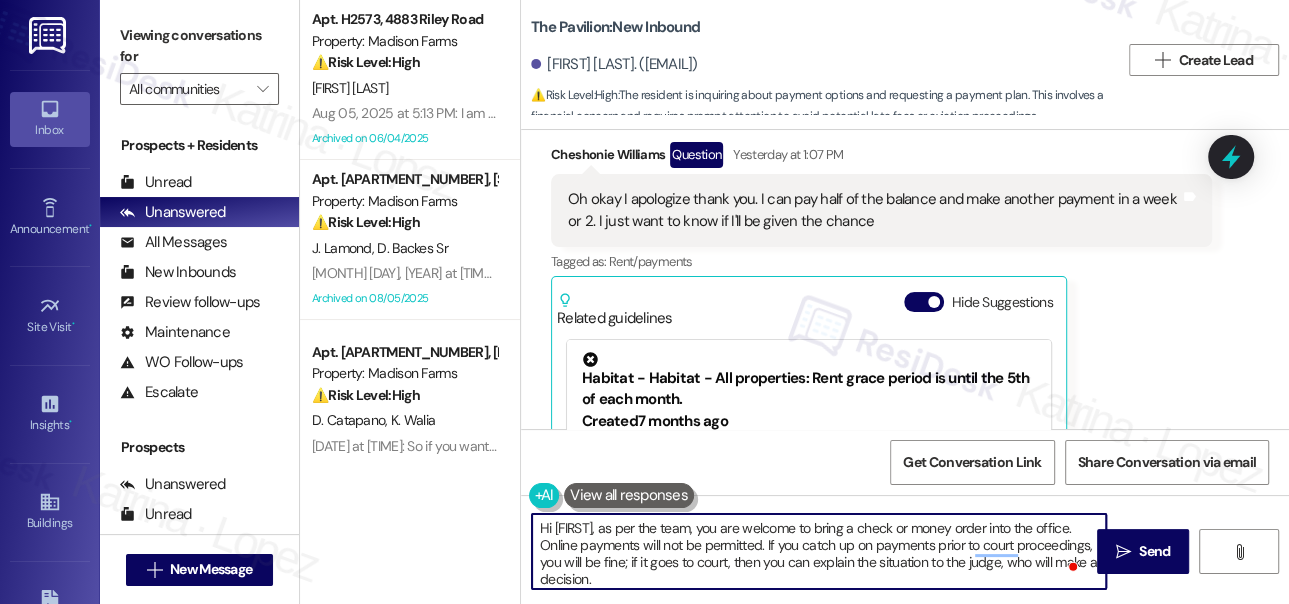 click on "Hi [FIRST], as per the team, you are welcome to bring a check or money order into the office. Online payments will not be permitted. If you catch up on payments prior to court proceedings, you will be fine; if it goes to court, then you can explain the situation to the judge, who will make a decision.
Normally, the eviction process takes a couple of months.  We, unfortunately, can not control the court's scheduling." at bounding box center (819, 551) 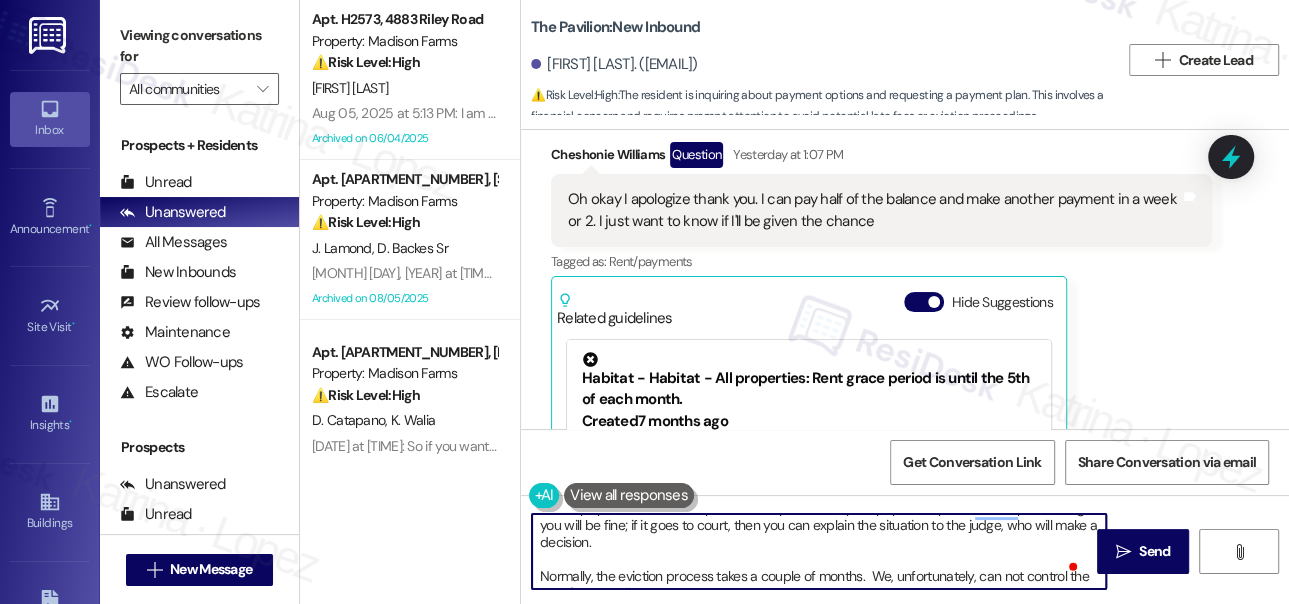 scroll, scrollTop: 56, scrollLeft: 0, axis: vertical 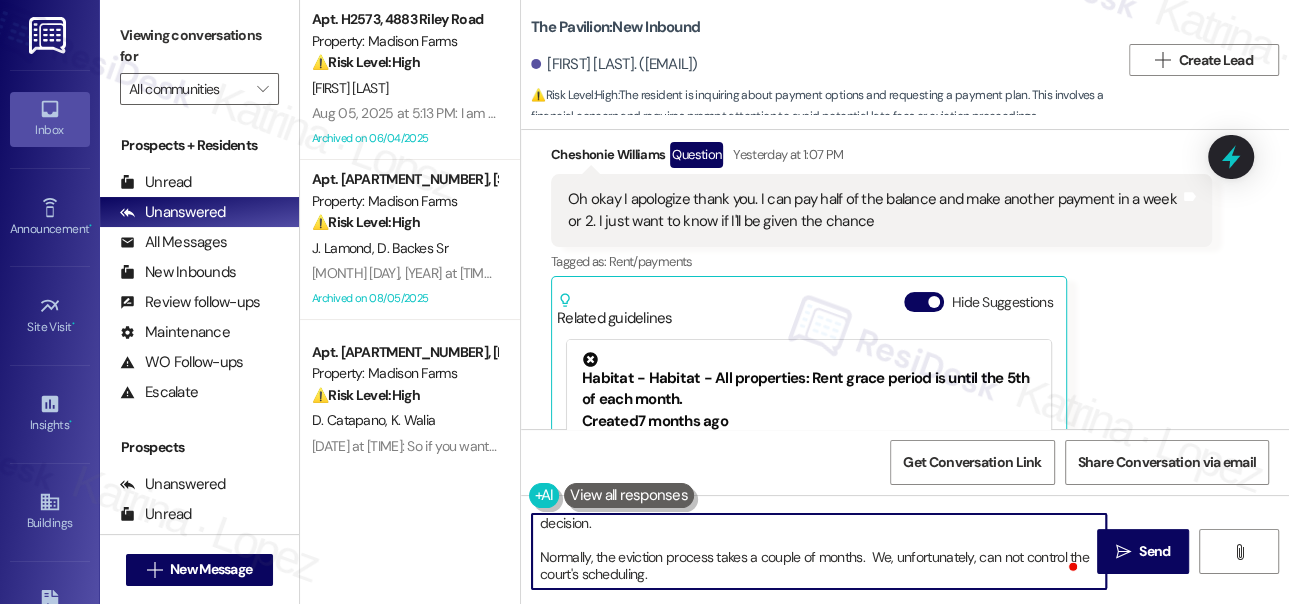 click on "Hi [FIRST], as per the team, you are welcome to bring a check or money order into the office. Online payments will not be permitted. If you catch up on payments prior to court proceedings, you will be fine; if it goes to court, then you can explain the situation to the judge, who will make a decision.
Normally, the eviction process takes a couple of months.  We, unfortunately, can not control the court's scheduling." at bounding box center (819, 551) 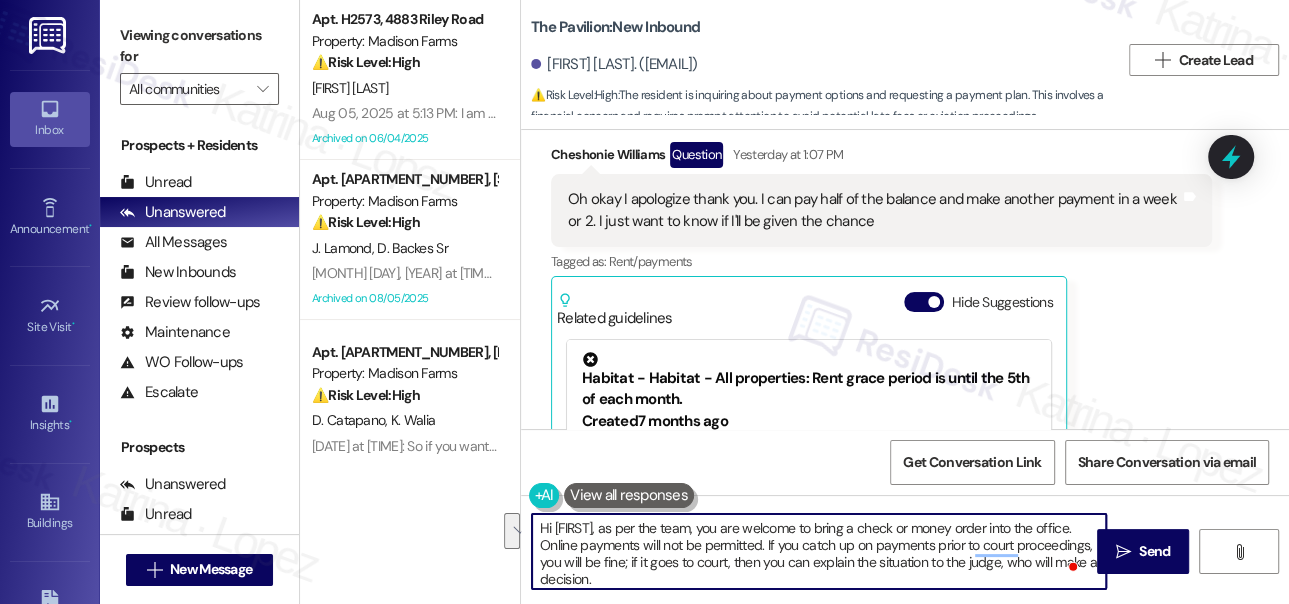 click on "Hi [FIRST], as per the team, you are welcome to bring a check or money order into the office. Online payments will not be permitted. If you catch up on payments prior to court proceedings, you will be fine; if it goes to court, then you can explain the situation to the judge, who will make a decision.
Normally, the eviction process takes a couple of months.  We, unfortunately, can not control the court's scheduling." at bounding box center (819, 551) 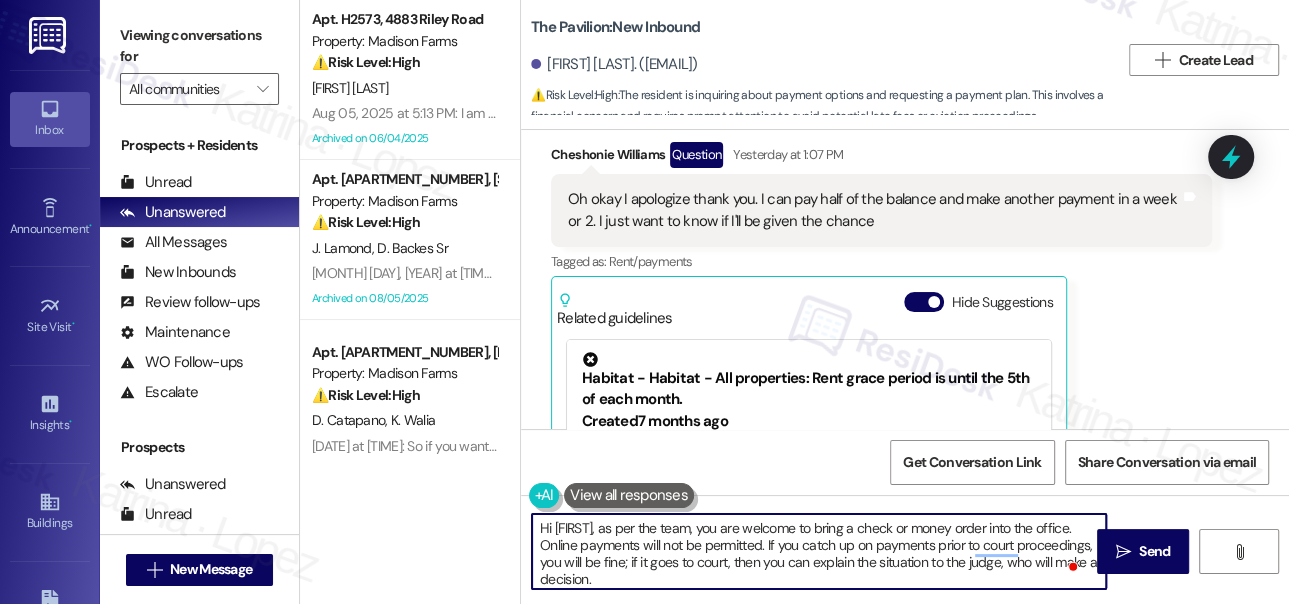 click on "Hi [FIRST], as per the team, you are welcome to bring a check or money order into the office. Online payments will not be permitted. If you catch up on payments prior to court proceedings, you will be fine; if it goes to court, then you can explain the situation to the judge, who will make a decision.
Normally, the eviction process takes a couple of months.  We, unfortunately, can not control the court's scheduling." at bounding box center (819, 551) 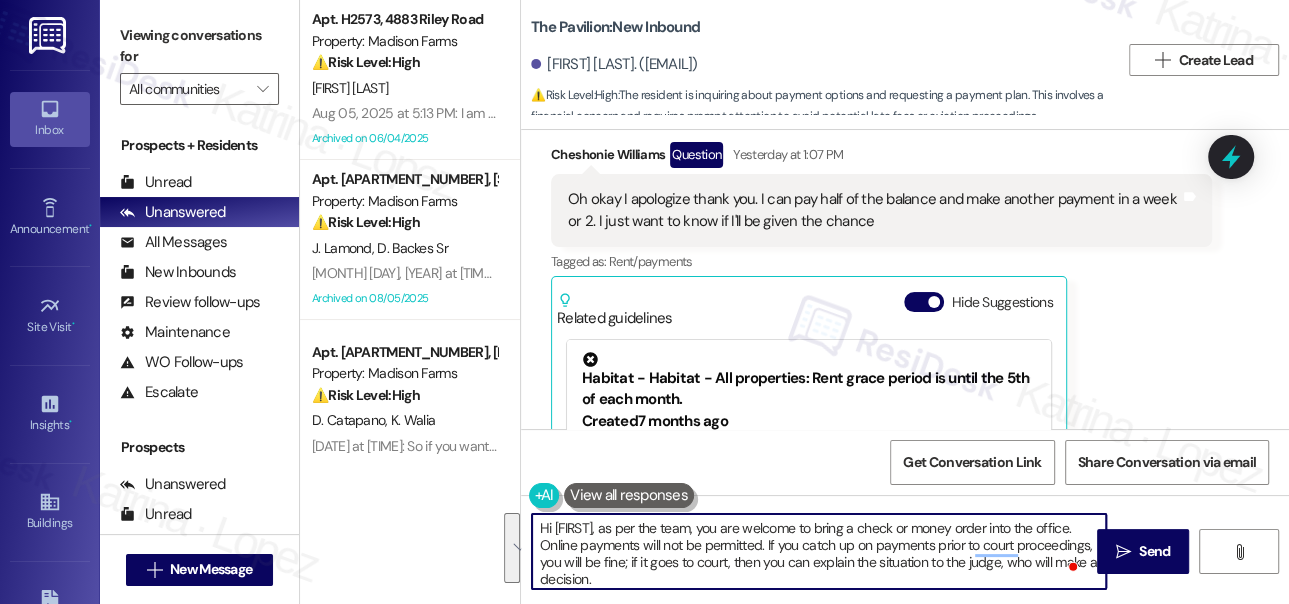 click on "Hi [FIRST], as per the team, you are welcome to bring a check or money order into the office. Online payments will not be permitted. If you catch up on payments prior to court proceedings, you will be fine; if it goes to court, then you can explain the situation to the judge, who will make a decision.
Normally, the eviction process takes a couple of months.  We, unfortunately, can not control the court's scheduling." at bounding box center (819, 551) 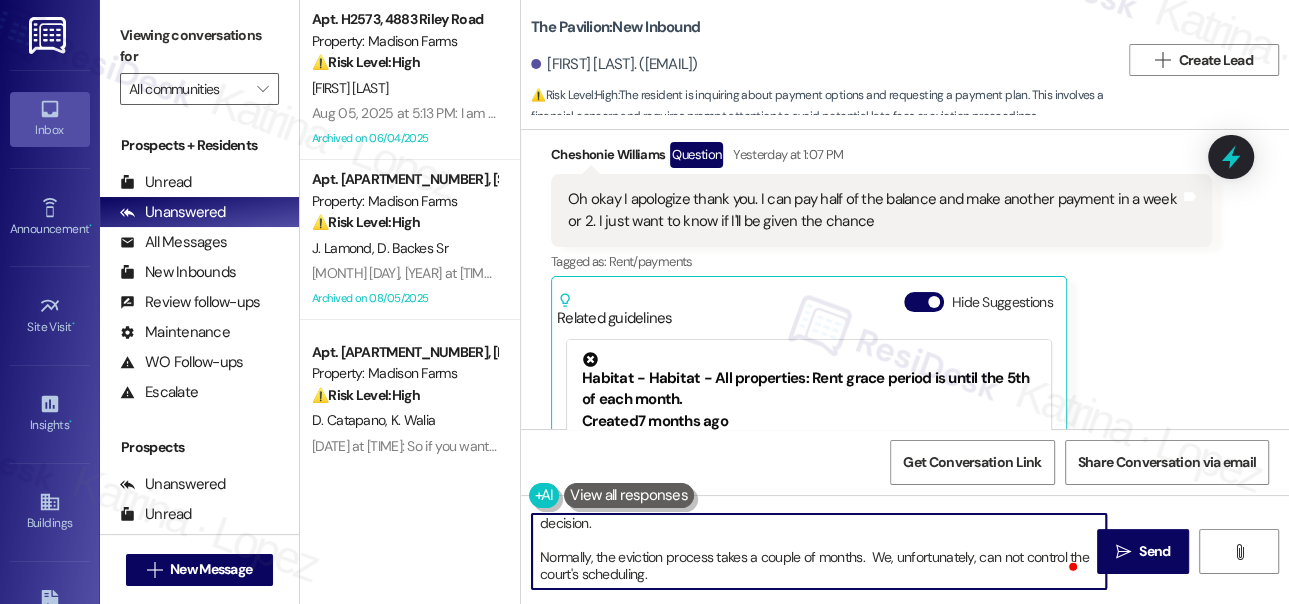 click on "Hi [FIRST], as per the team, you are welcome to bring a check or money order into the office. Online payments will not be permitted. If you catch up on payments prior to court proceedings, you will be fine; if it goes to court, then you can explain the situation to the judge, who will make a decision.
Normally, the eviction process takes a couple of months.  We, unfortunately, can not control the court's scheduling." at bounding box center [819, 551] 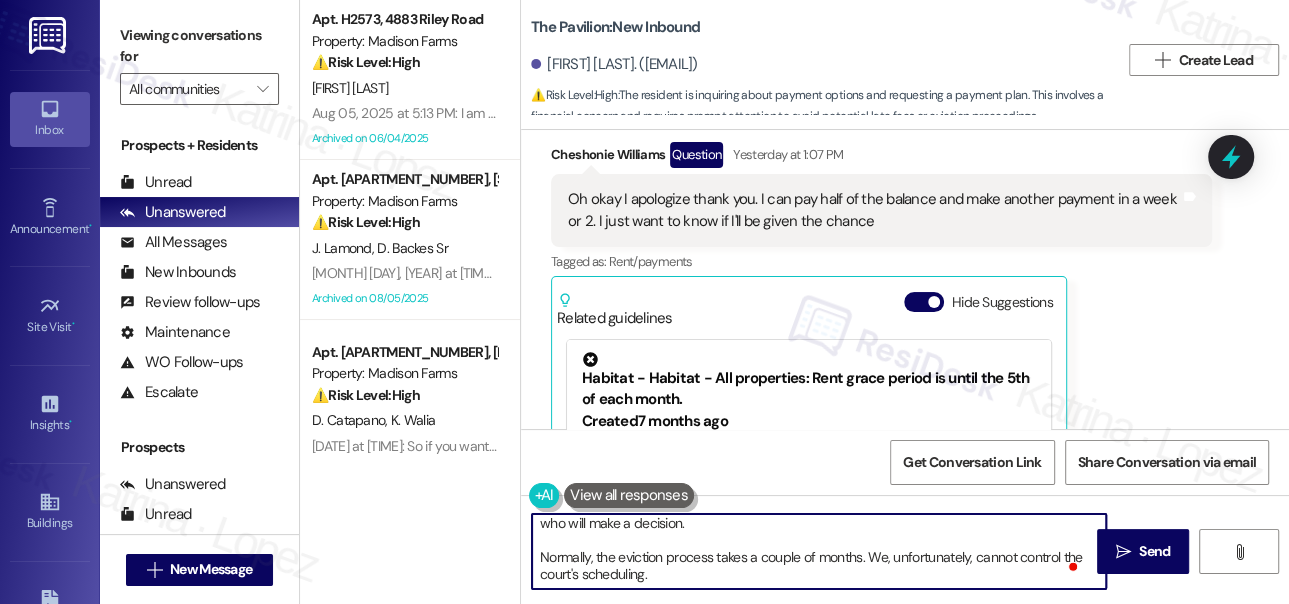 click on "Hi {{first_name}}, as per the team, you are welcome to bring a check or money order into the office. Online payments will not be permitted. If you catch up on payments prior to court proceedings, you will be fine; if it goes to court, then you can explain the situation to the judge, who will make a decision.
Normally, the eviction process takes a couple of months. We, unfortunately, cannot control the court's scheduling." at bounding box center [819, 551] 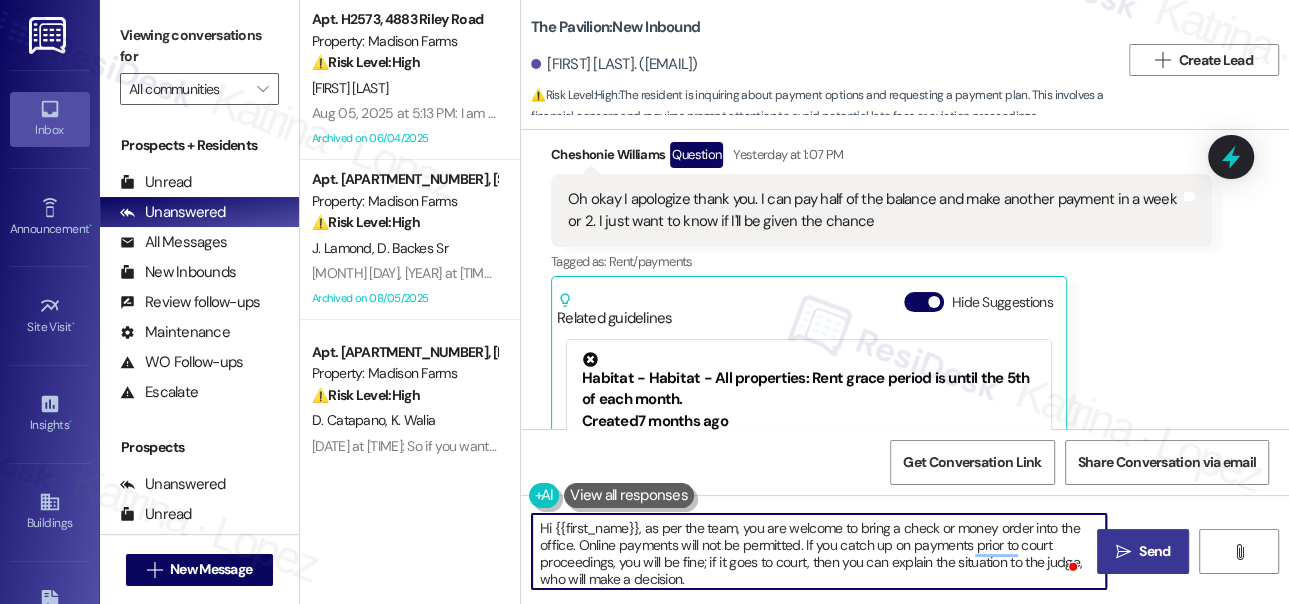 type on "Hi {{first_name}}, as per the team, you are welcome to bring a check or money order into the office. Online payments will not be permitted. If you catch up on payments prior to court proceedings, you will be fine; if it goes to court, then you can explain the situation to the judge, who will make a decision.
Normally, the eviction process takes a couple of months. We, unfortunately, cannot control the court's scheduling." 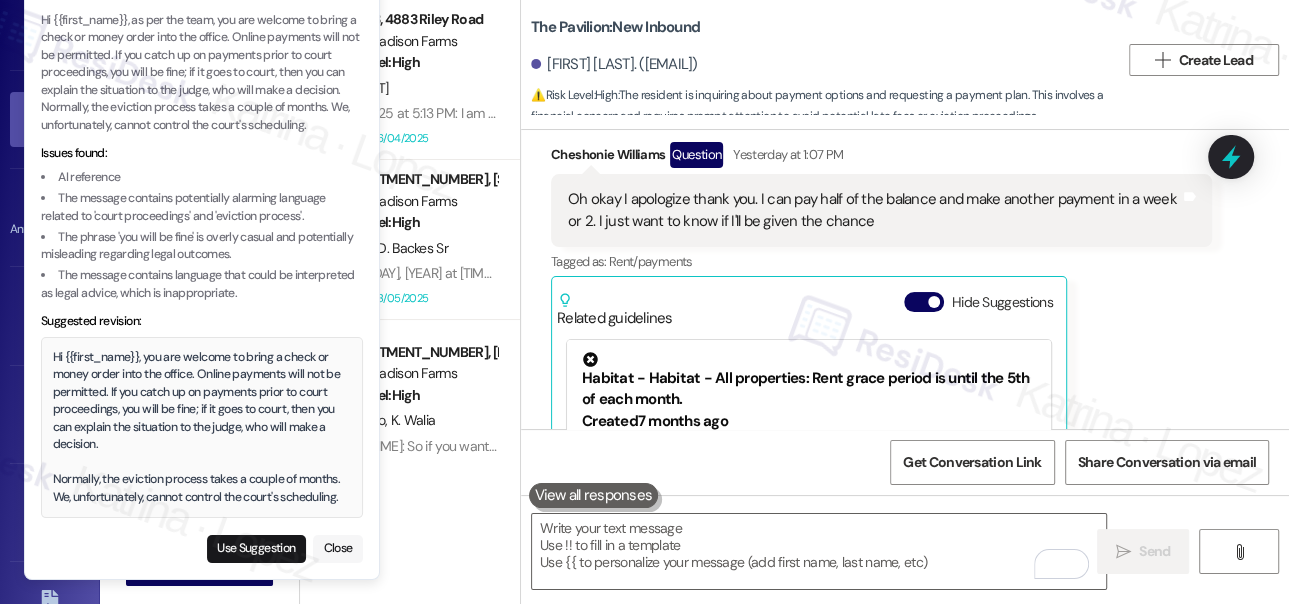 click on "Close" at bounding box center [338, 549] 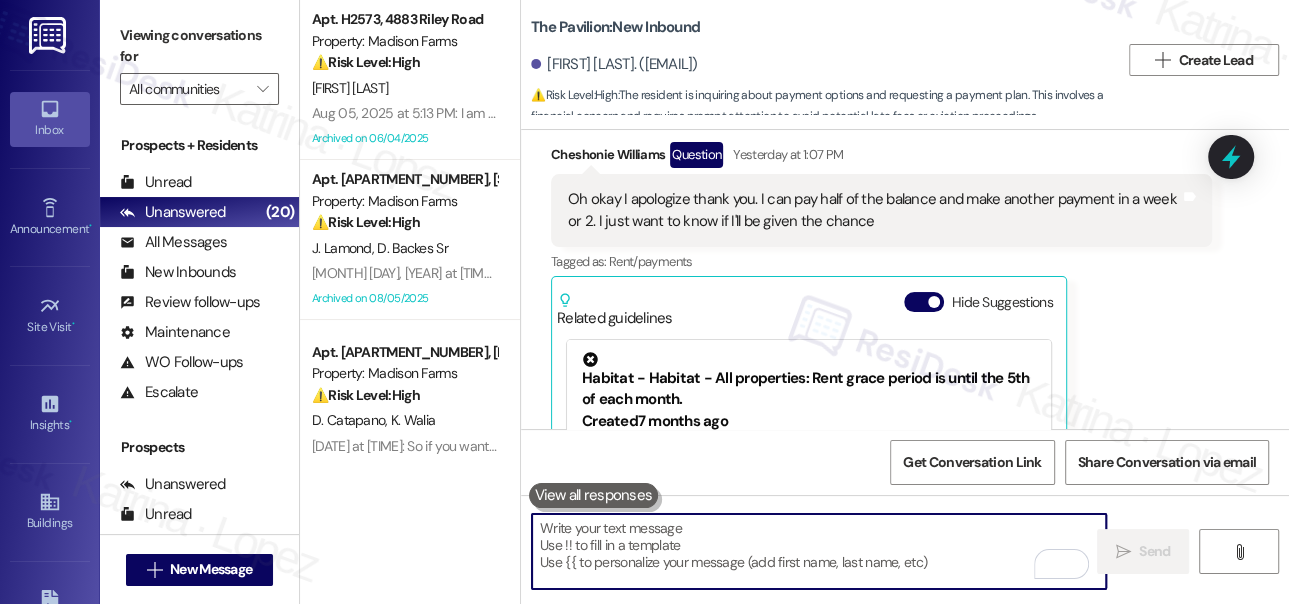 click at bounding box center (819, 551) 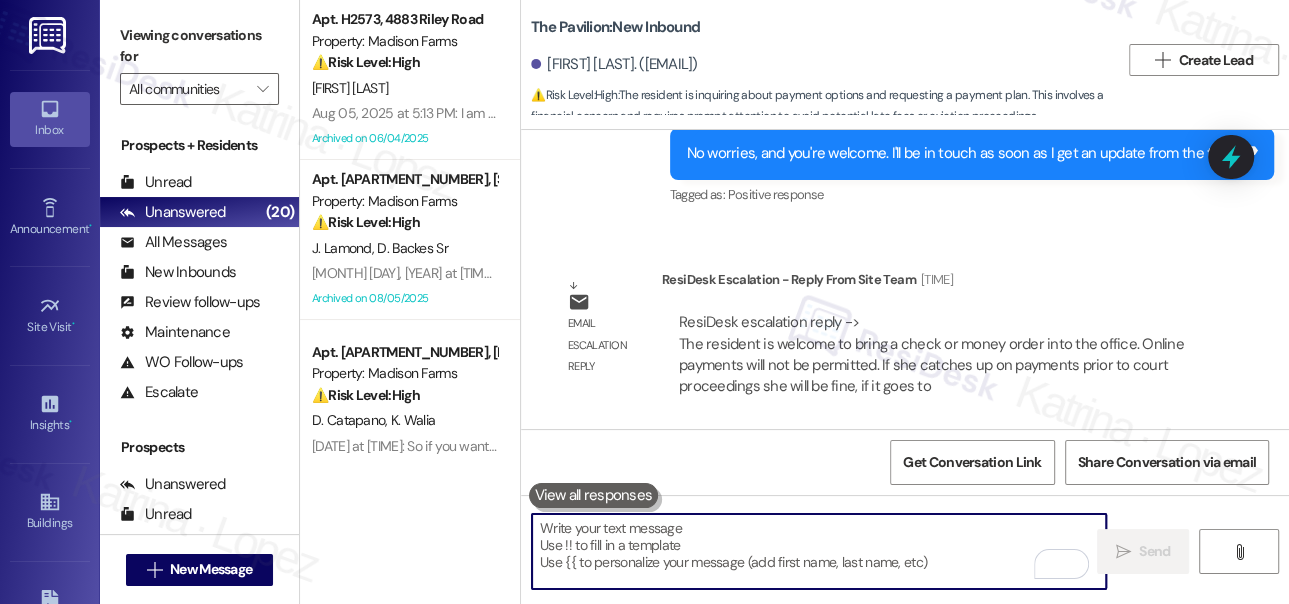click at bounding box center (819, 551) 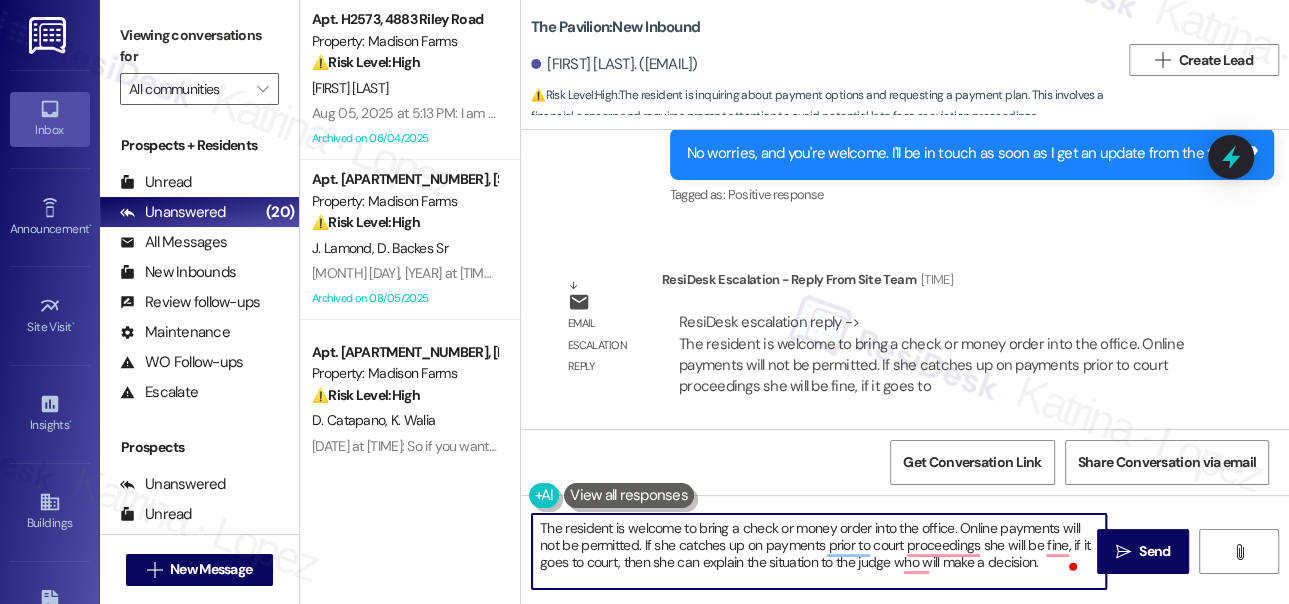 click on "The resident is welcome to bring a check or money order into the office. Online payments will not be permitted. If she catches up on payments prior to court proceedings she will be fine, if it goes to court, then she can explain the situation to the judge who will make a decision.
Normally the eviction process takes a couple of months.  We unfortunately, can not control the courts scheduling." at bounding box center [819, 551] 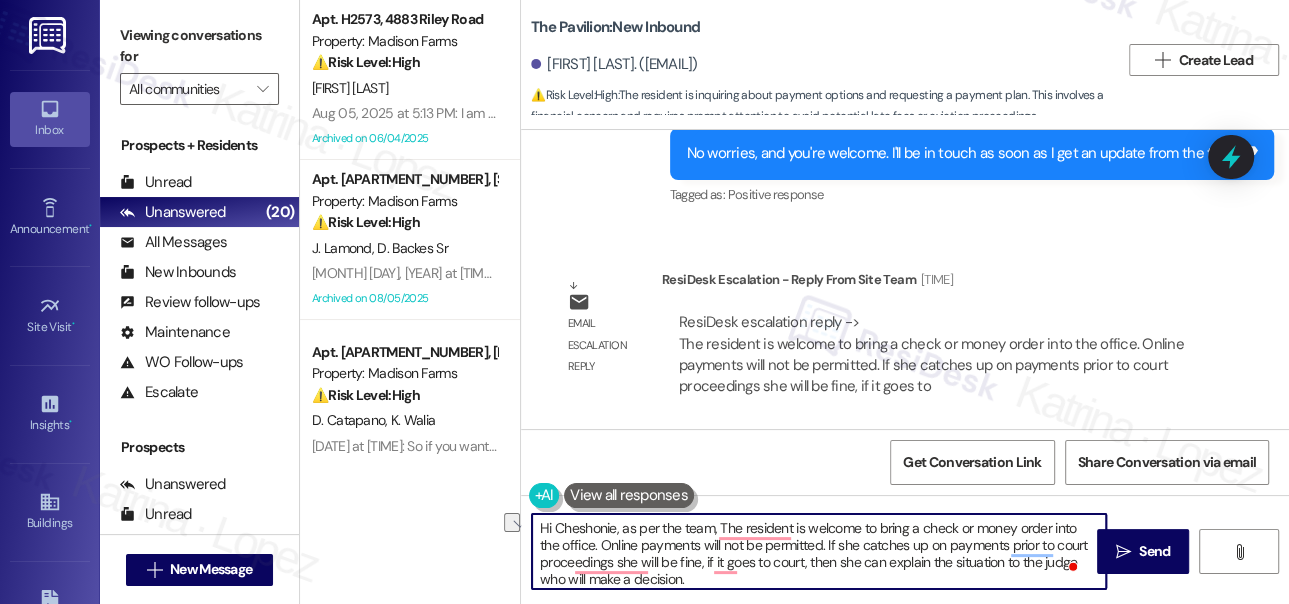 drag, startPoint x: 718, startPoint y: 522, endPoint x: 800, endPoint y: 522, distance: 82 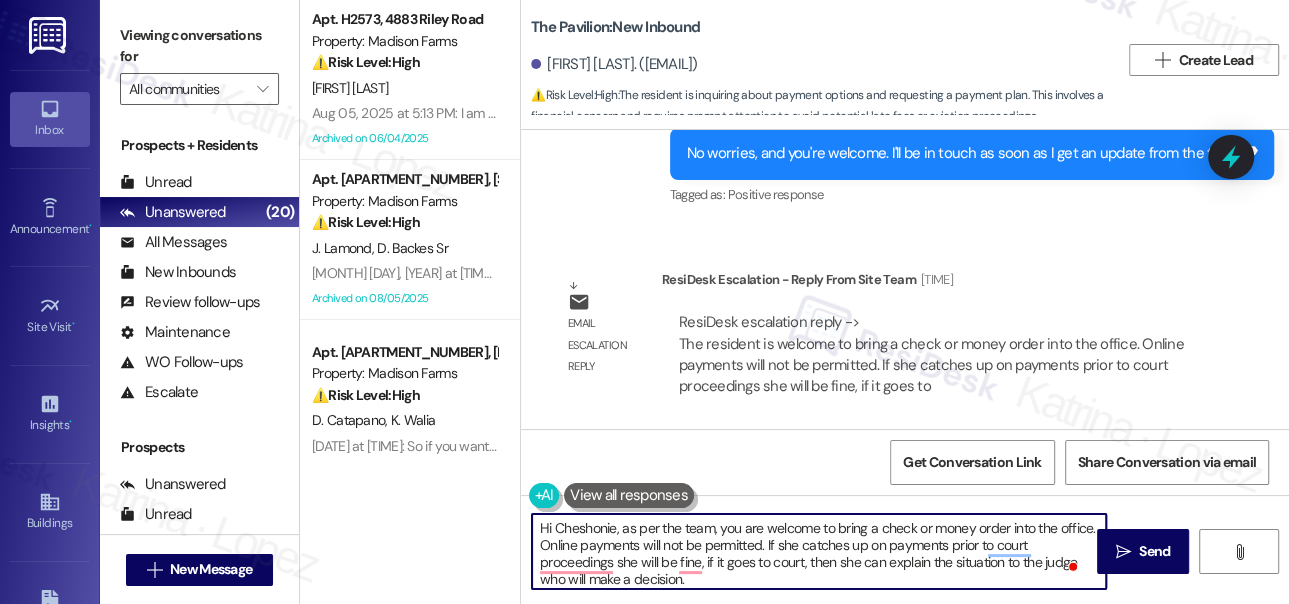 click on "Hi Cheshonie, as per the team, you are welcome to bring a check or money order into the office. Online payments will not be permitted. If she catches up on payments prior to court proceedings she will be fine, if it goes to court, then she can explain the situation to the judge who will make a decision.
Normally the eviction process takes a couple of months. We unfortunately, can not control the courts scheduling." at bounding box center (819, 551) 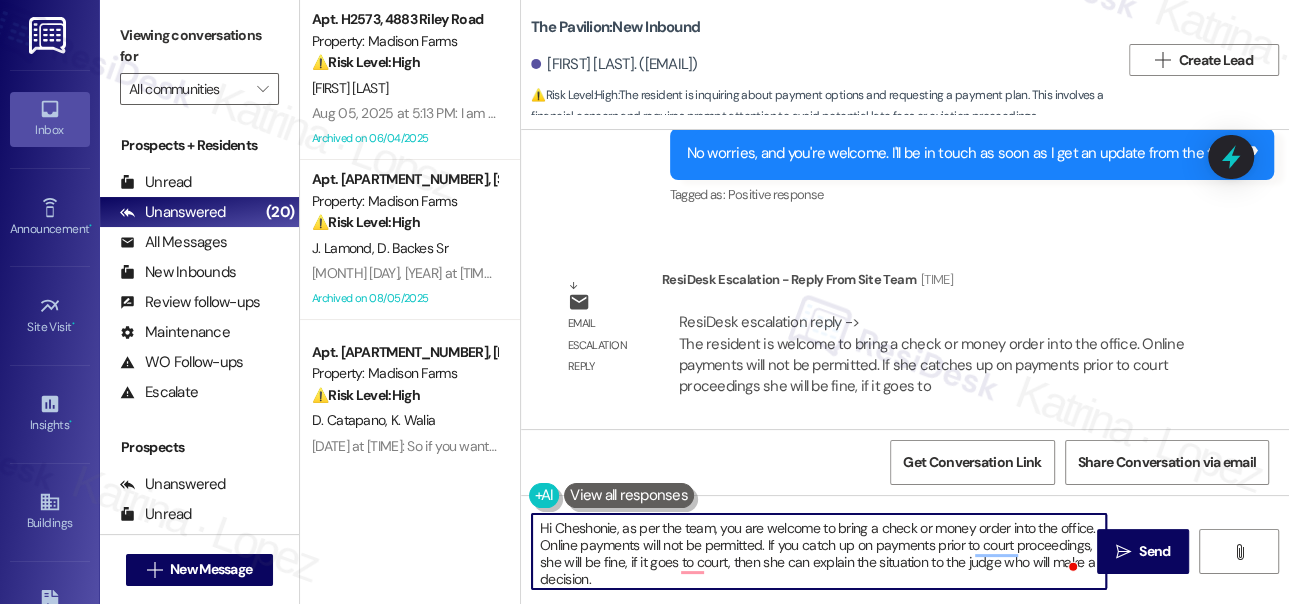 click on "Hi Cheshonie, as per the team, you are welcome to bring a check or money order into the office. Online payments will not be permitted. If you catch up on payments prior to court proceedings, she will be fine, if it goes to court, then she can explain the situation to the judge who will make a decision.
Normally the eviction process takes a couple of months. We unfortunately, can not control the courts scheduling." at bounding box center [819, 551] 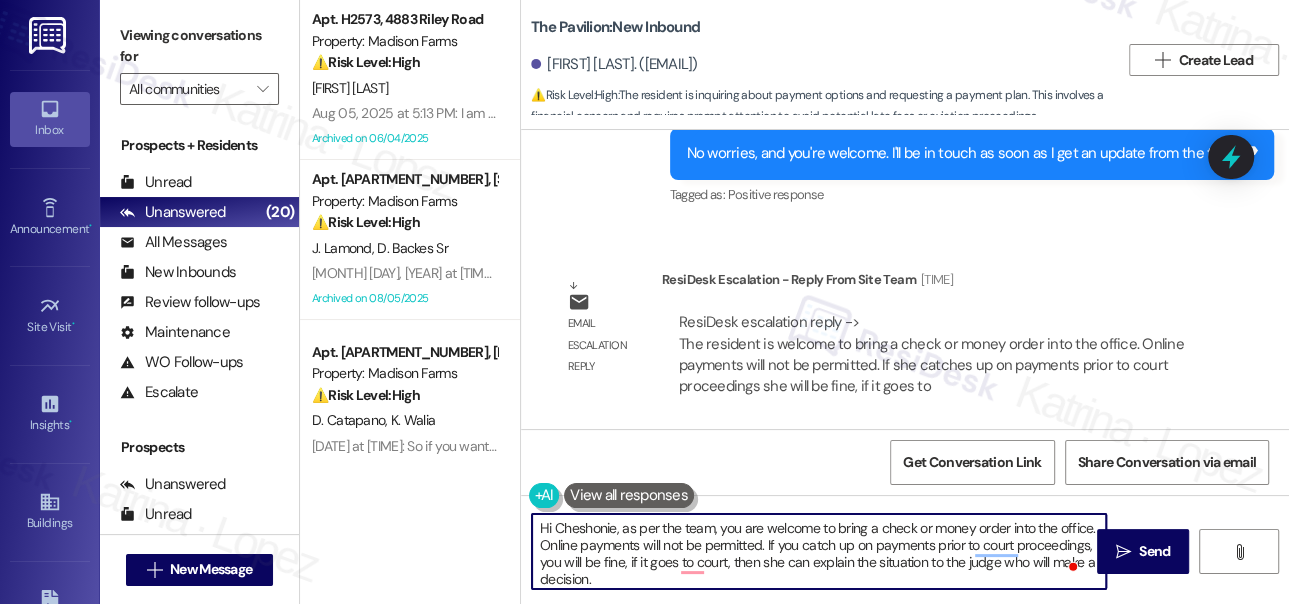 click on "Hi Cheshonie, as per the team, you are welcome to bring a check or money order into the office. Online payments will not be permitted. If you catch up on payments prior to court proceedings, you will be fine, if it goes to court, then she can explain the situation to the judge who will make a decision.
Normally the eviction process takes a couple of months. We unfortunately, can not control the courts scheduling." at bounding box center [819, 551] 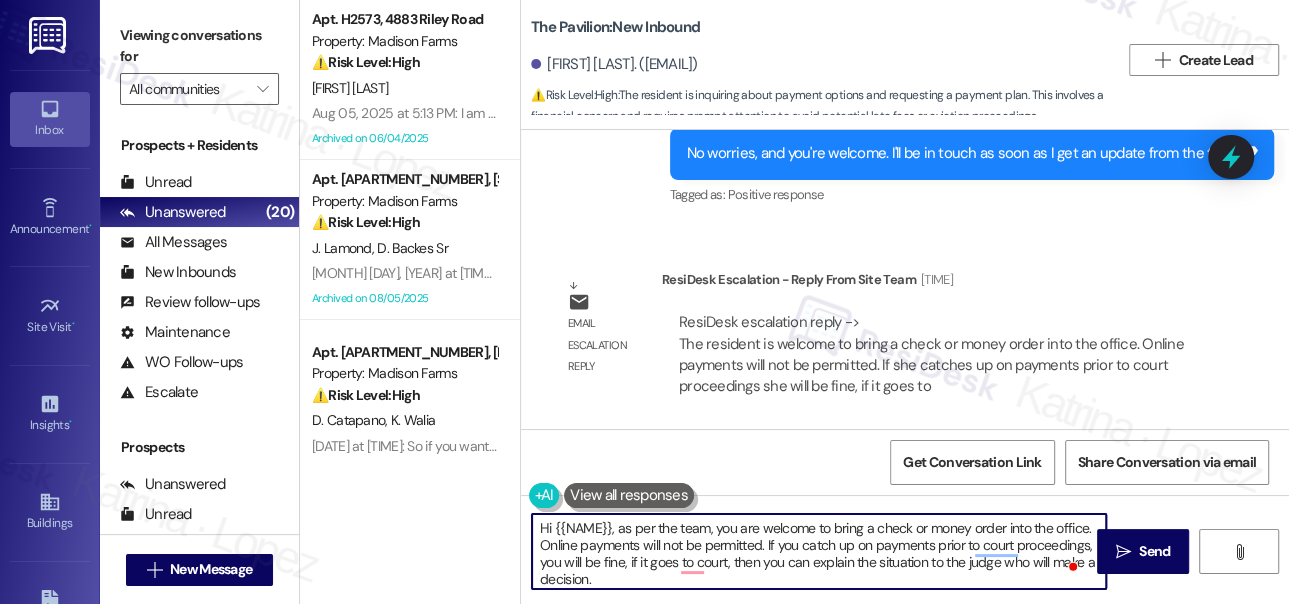 scroll, scrollTop: 16, scrollLeft: 0, axis: vertical 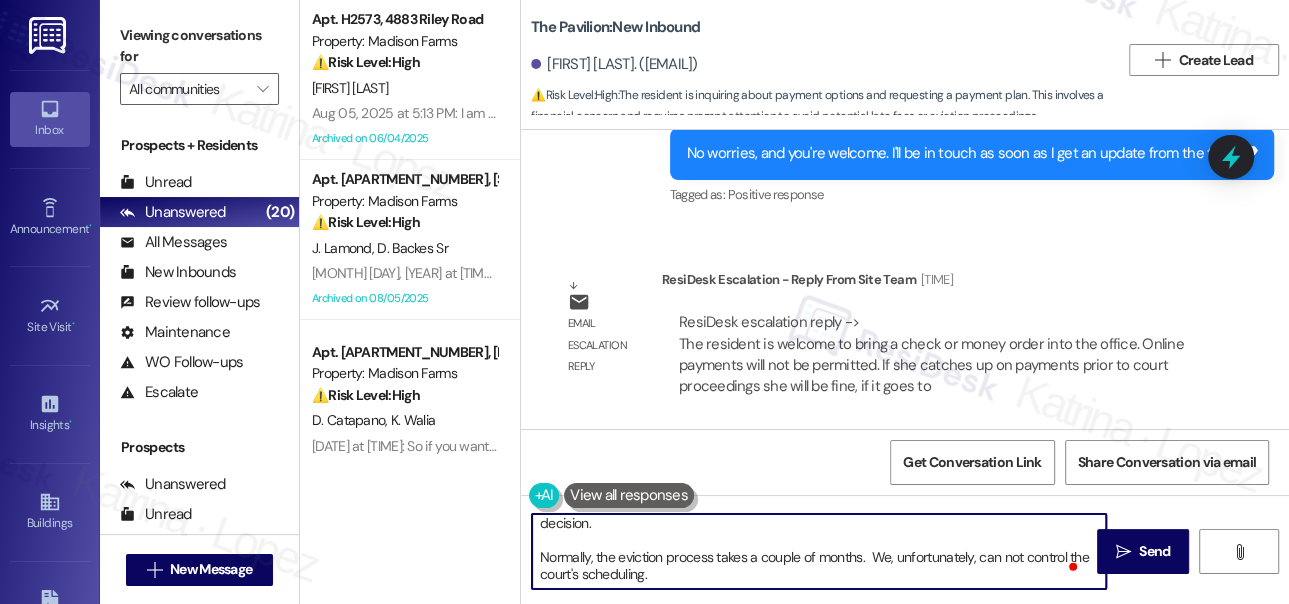 click on "Hi [NAME], as per the team, you are welcome to bring a check or money order into the office. Online payments will not be permitted. If you catch up on payments prior to court proceedings, you will be fine, if it goes to court, then you can explain the situation to the judge, who will make a decision.
Normally, the eviction process takes a couple of months.  We, unfortunately, can not control the court's scheduling." at bounding box center (819, 551) 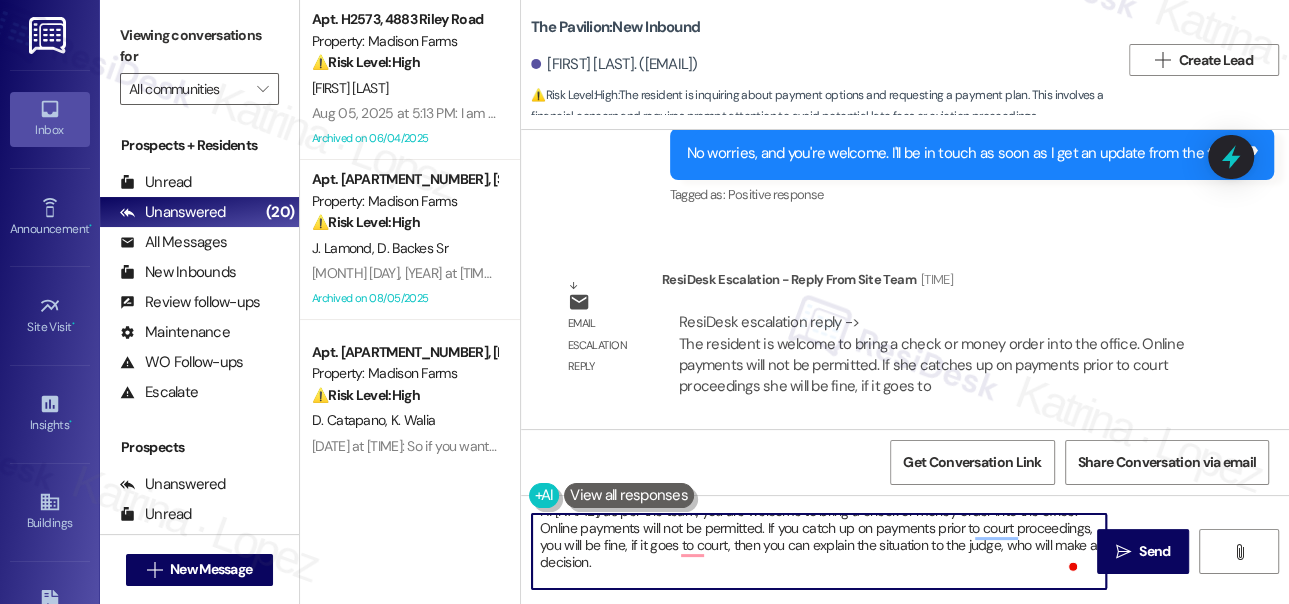 scroll, scrollTop: 0, scrollLeft: 0, axis: both 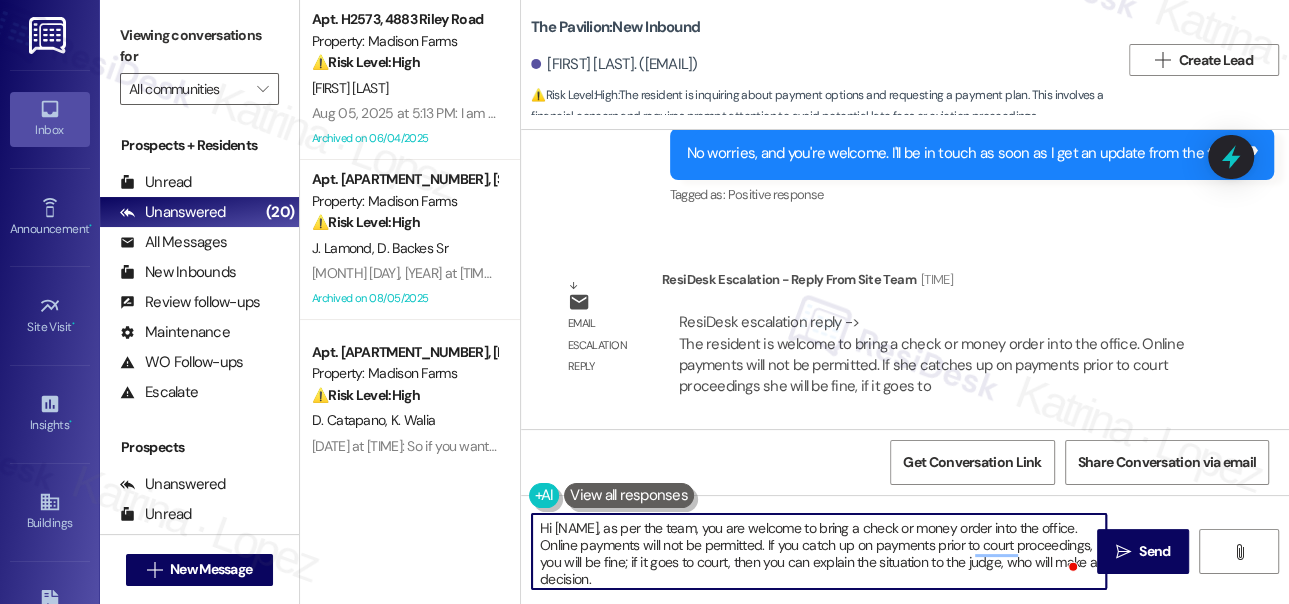 click on "Hi [NAME], as per the team, you are welcome to bring a check or money order into the office. Online payments will not be permitted. If you catch up on payments prior to court proceedings, you will be fine; if it goes to court, then you can explain the situation to the judge, who will make a decision.
Normally, the eviction process takes a couple of months.  We, unfortunately, can not control the court's scheduling." at bounding box center (819, 551) 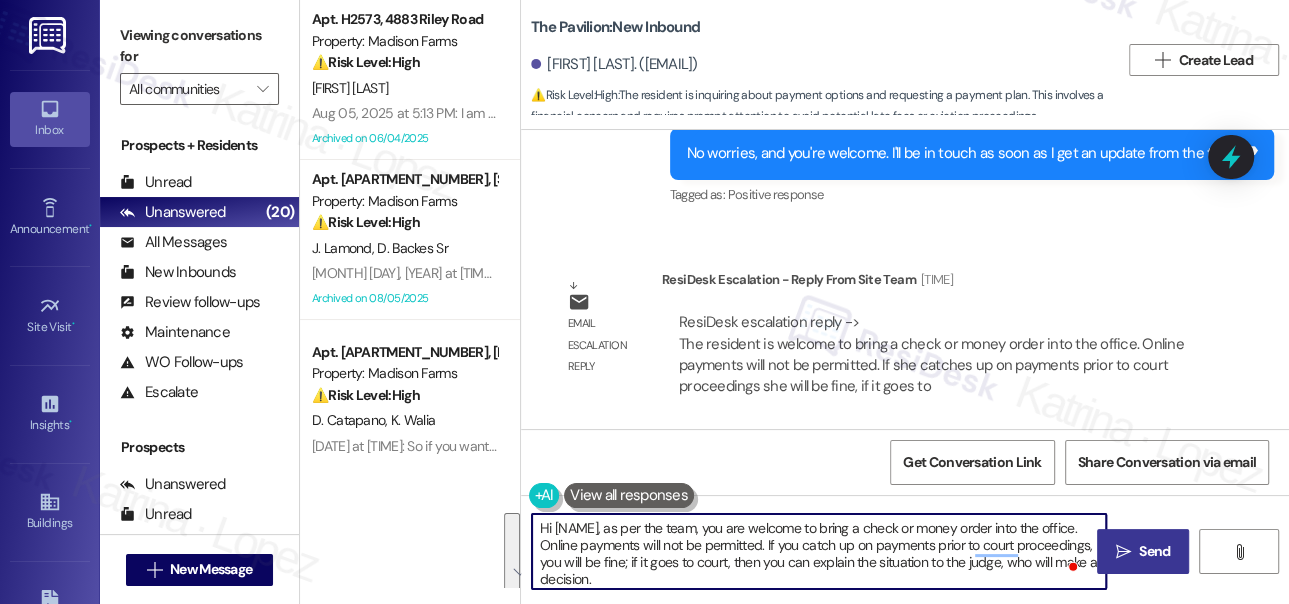 type on "Hi [NAME], as per the team, you are welcome to bring a check or money order into the office. Online payments will not be permitted. If you catch up on payments prior to court proceedings, you will be fine; if it goes to court, then you can explain the situation to the judge, who will make a decision.
Normally, the eviction process takes a couple of months.  We, unfortunately, can not control the court's scheduling." 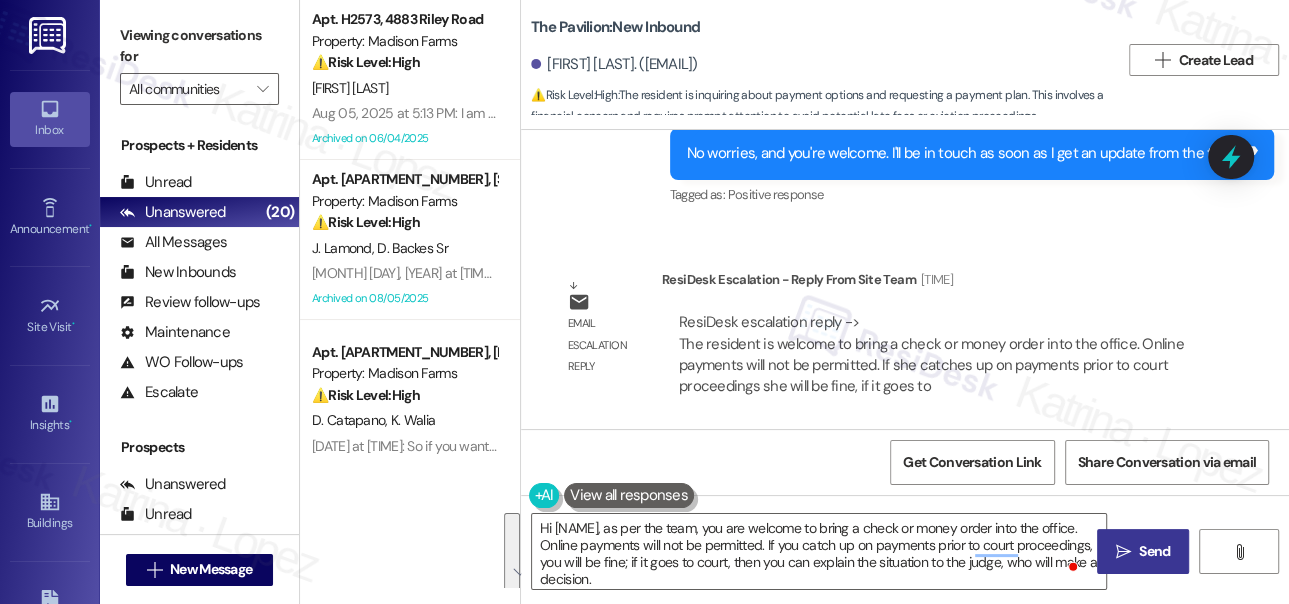 click on "Send" at bounding box center (1154, 551) 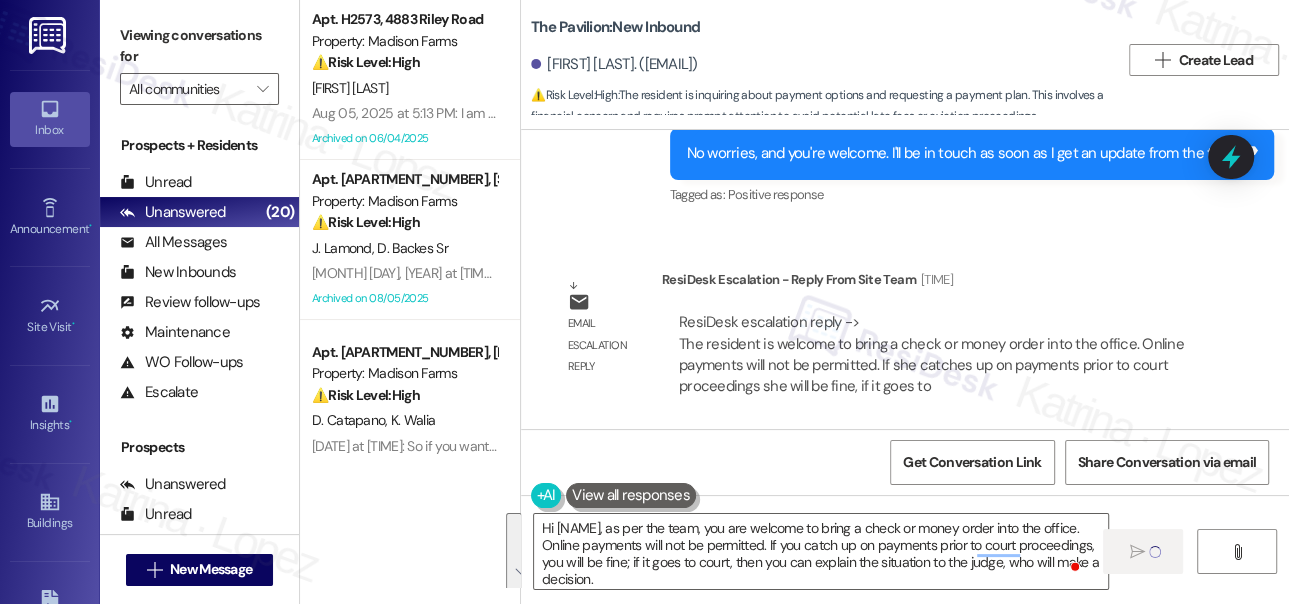 type 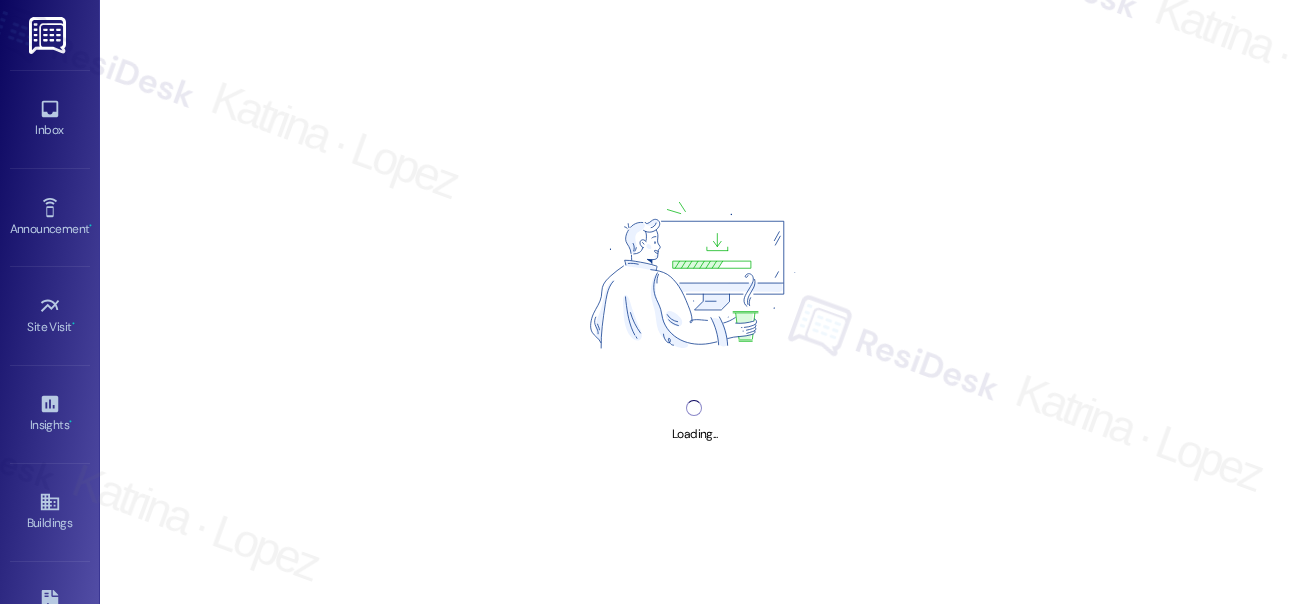 scroll, scrollTop: 0, scrollLeft: 0, axis: both 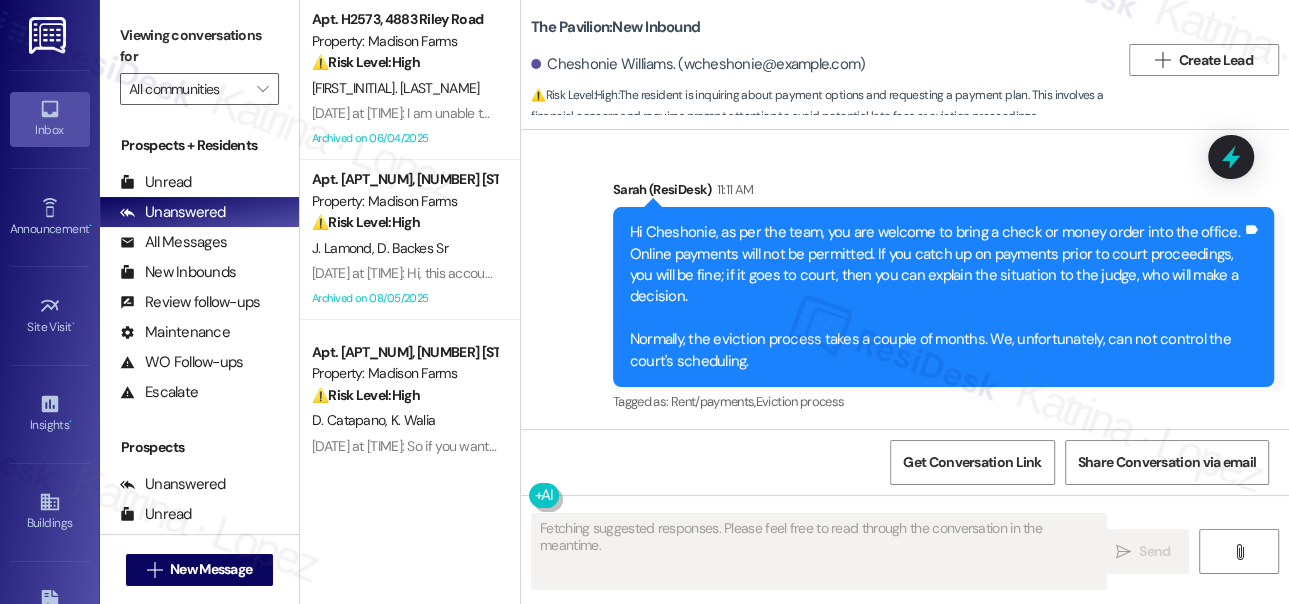 click on "Hi Cheshonie, as per the team, you are welcome to bring a check or money order into the office. Online payments will not be permitted. If you catch up on payments prior to court proceedings, you will be fine; if it goes to court, then you can explain the situation to the judge, who will make a decision.
Normally, the eviction process takes a couple of months. We, unfortunately, can not control the court's scheduling." at bounding box center [936, 297] 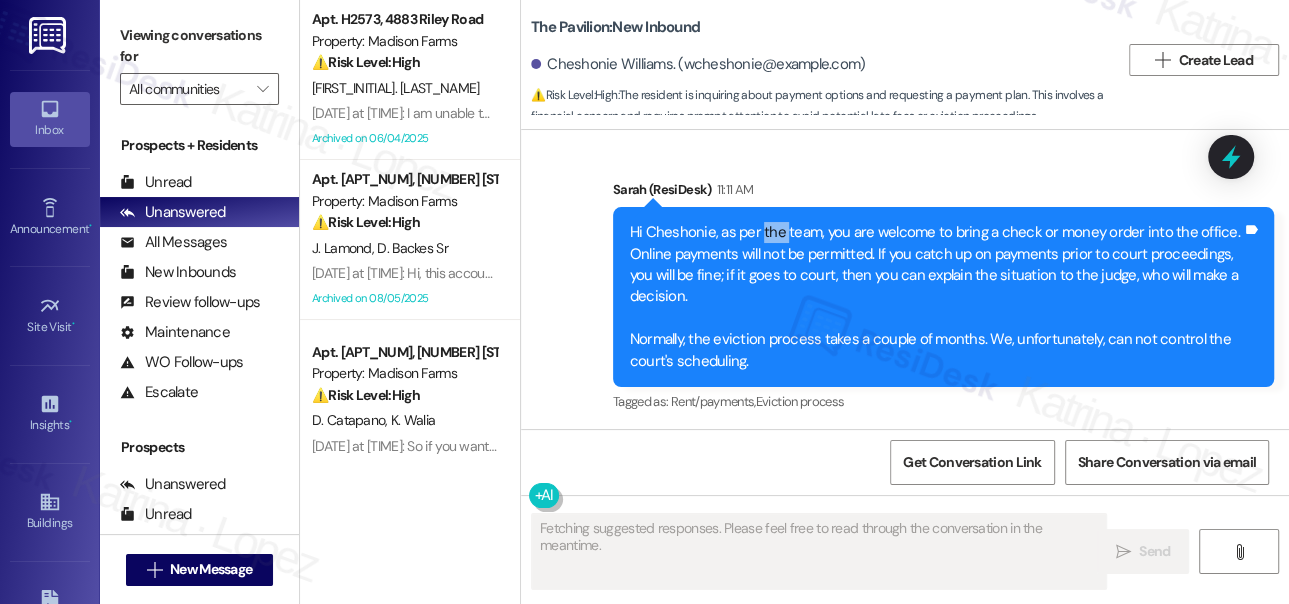 click on "Hi Cheshonie, as per the team, you are welcome to bring a check or money order into the office. Online payments will not be permitted. If you catch up on payments prior to court proceedings, you will be fine; if it goes to court, then you can explain the situation to the judge, who will make a decision.
Normally, the eviction process takes a couple of months. We, unfortunately, can not control the court's scheduling." at bounding box center [936, 297] 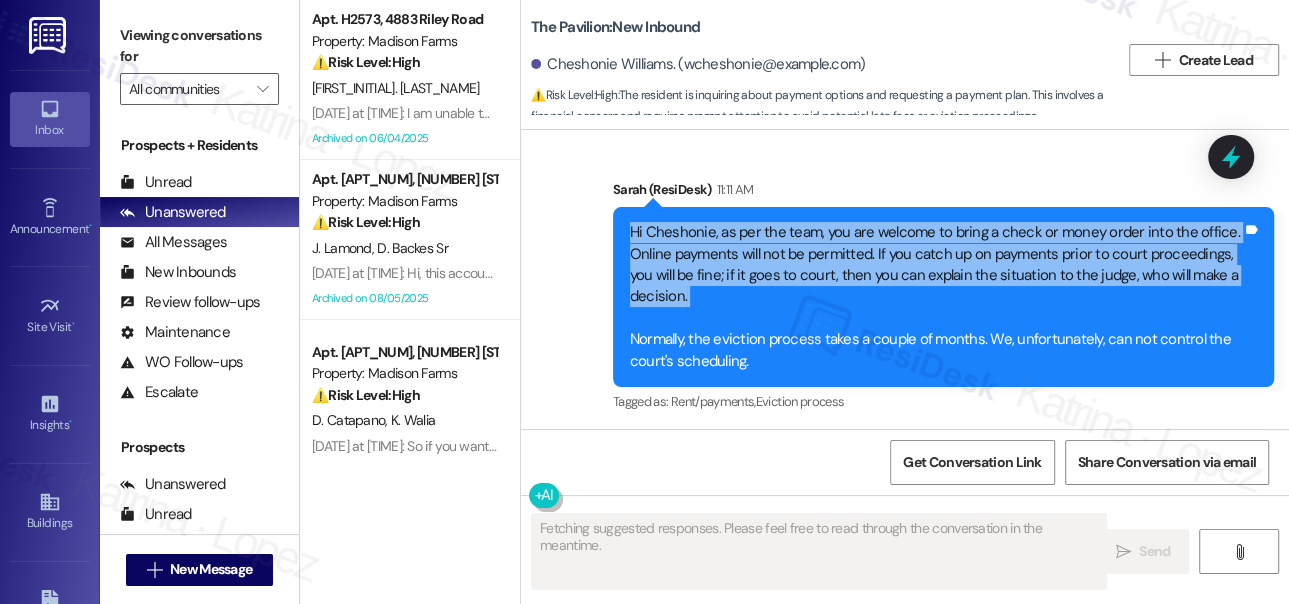 click on "Hi Cheshonie, as per the team, you are welcome to bring a check or money order into the office. Online payments will not be permitted. If you catch up on payments prior to court proceedings, you will be fine; if it goes to court, then you can explain the situation to the judge, who will make a decision.
Normally, the eviction process takes a couple of months.  We, unfortunately, can not control the court's scheduling." at bounding box center [936, 297] 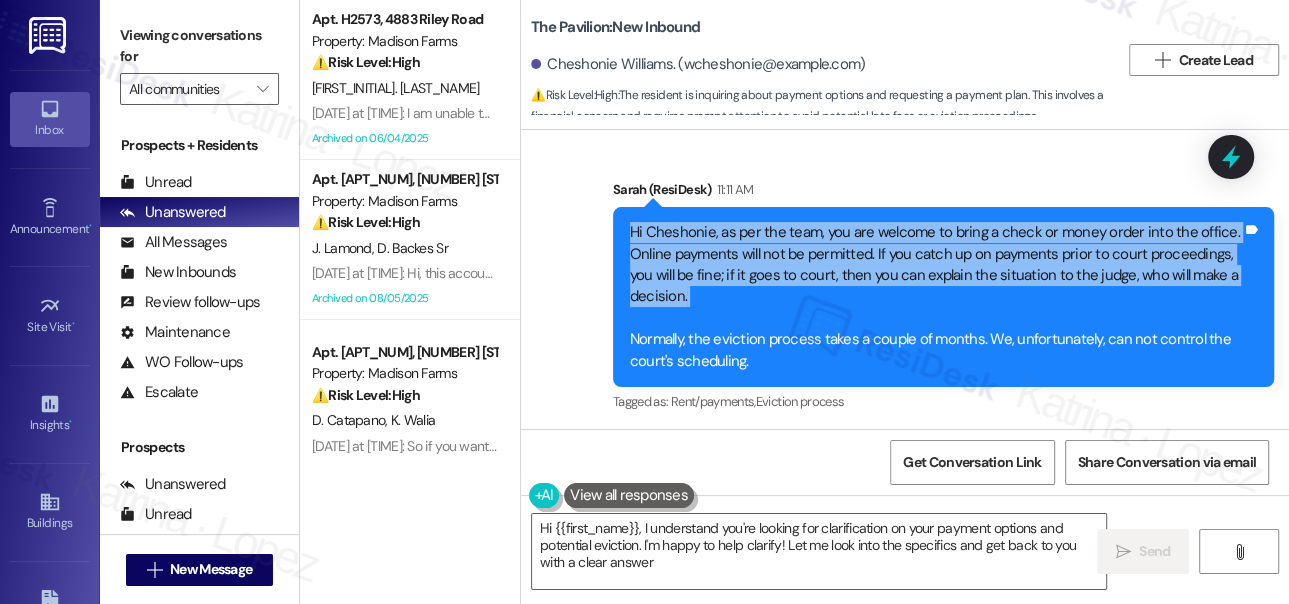 type on "Hi {{first_name}}, I understand you're looking for clarification on your payment options and potential eviction. I'm happy to help clarify! Let me look into the specifics and get back to you with a clear answer." 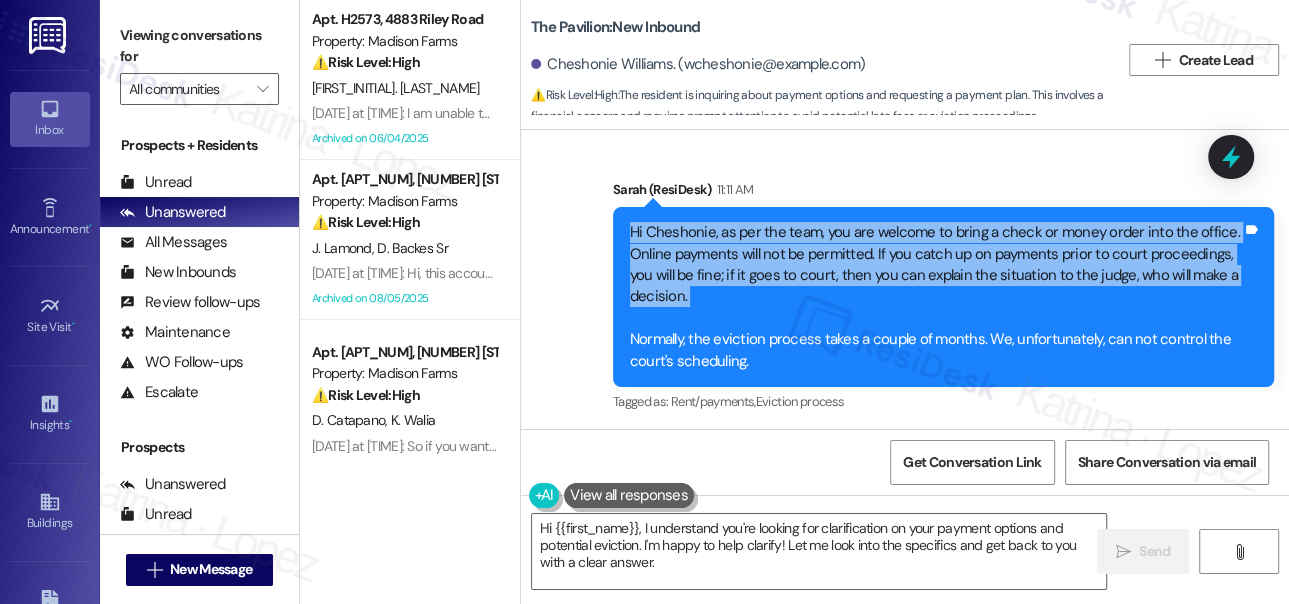click on "Hi Cheshonie, as per the team, you are welcome to bring a check or money order into the office. Online payments will not be permitted. If you catch up on payments prior to court proceedings, you will be fine; if it goes to court, then you can explain the situation to the judge, who will make a decision.
Normally, the eviction process takes a couple of months.  We, unfortunately, can not control the court's scheduling." at bounding box center [936, 297] 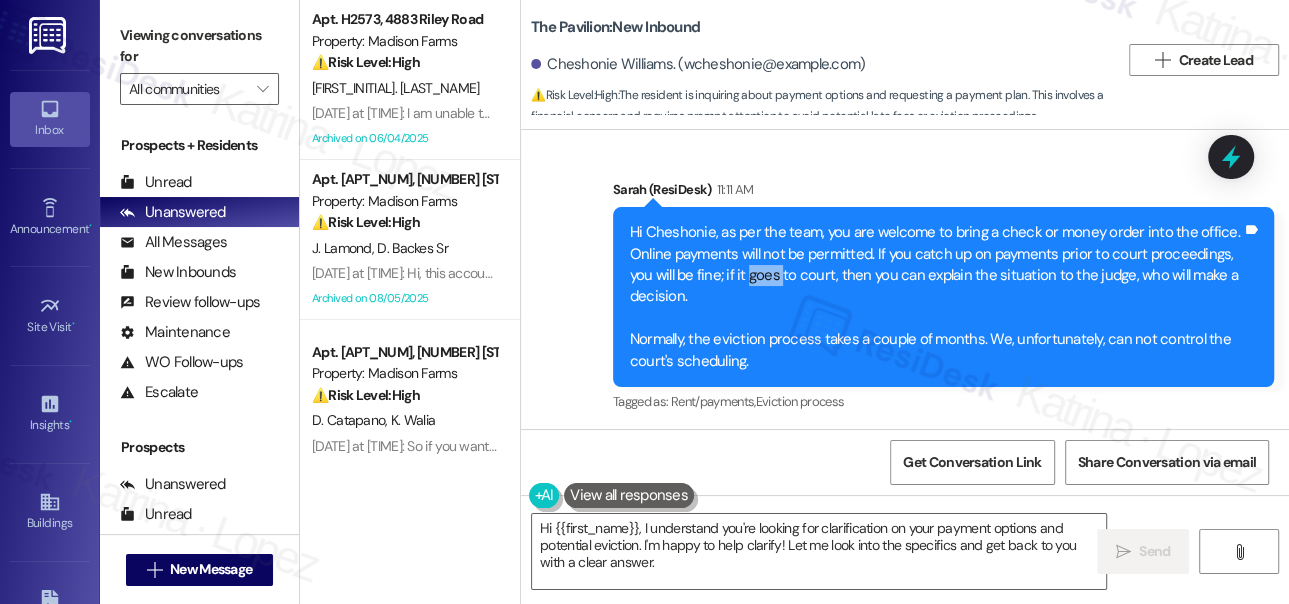 click on "Hi Cheshonie, as per the team, you are welcome to bring a check or money order into the office. Online payments will not be permitted. If you catch up on payments prior to court proceedings, you will be fine; if it goes to court, then you can explain the situation to the judge, who will make a decision.
Normally, the eviction process takes a couple of months.  We, unfortunately, can not control the court's scheduling." at bounding box center (936, 297) 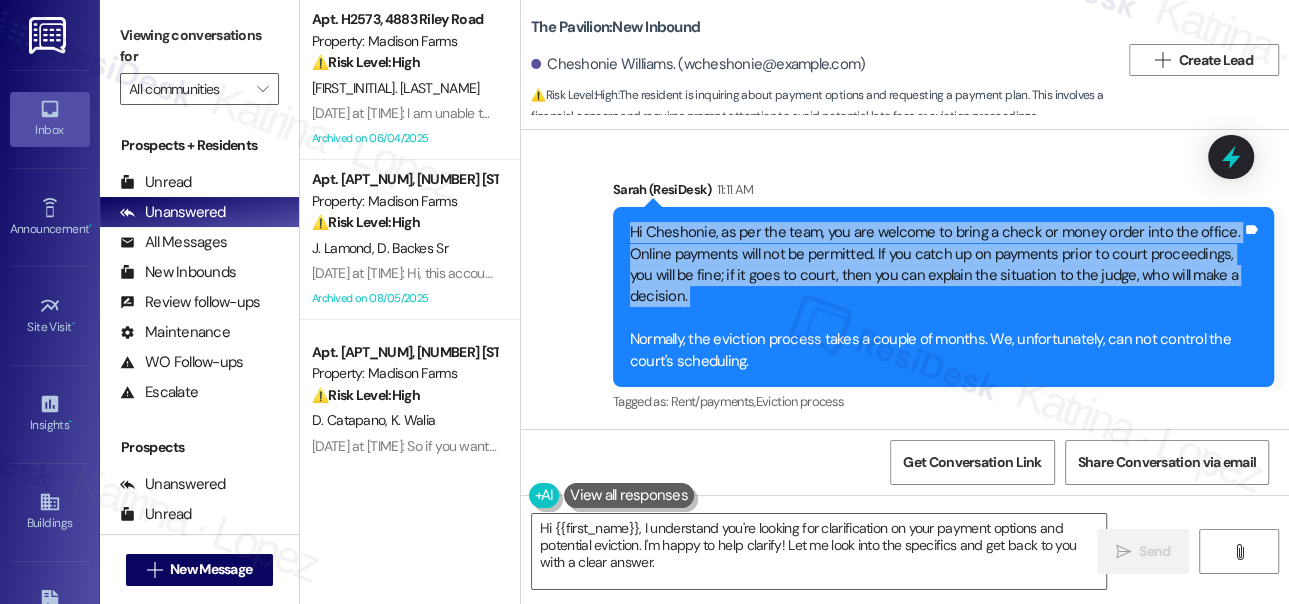 click on "Hi Cheshonie, as per the team, you are welcome to bring a check or money order into the office. Online payments will not be permitted. If you catch up on payments prior to court proceedings, you will be fine; if it goes to court, then you can explain the situation to the judge, who will make a decision.
Normally, the eviction process takes a couple of months.  We, unfortunately, can not control the court's scheduling." at bounding box center (936, 297) 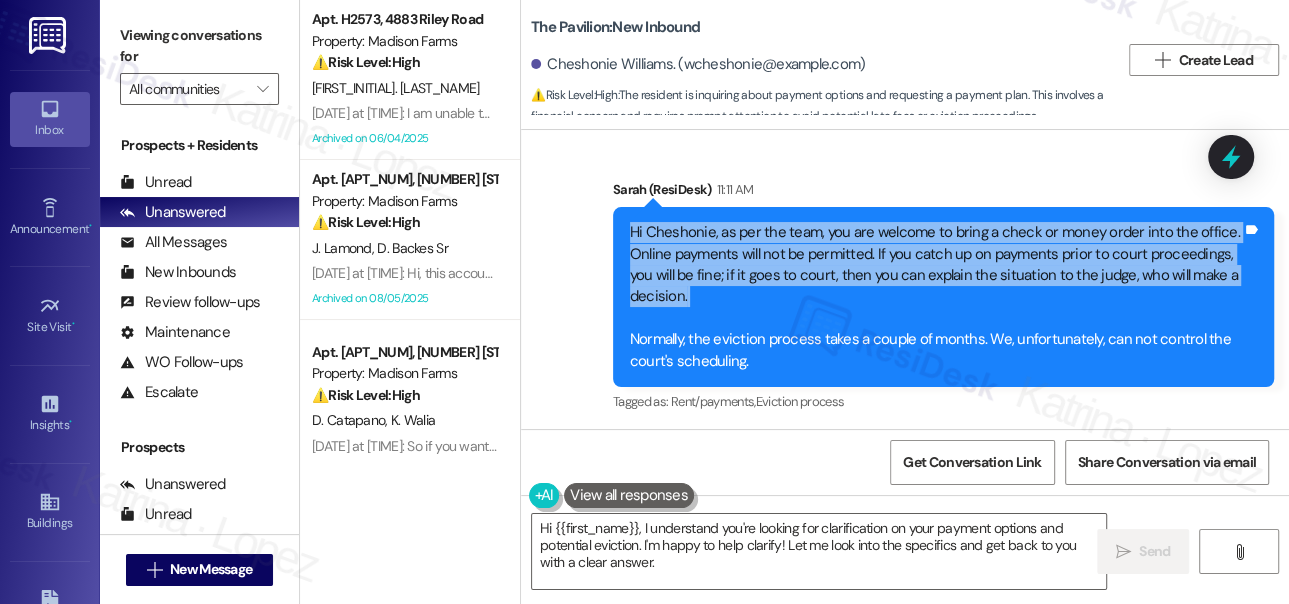 click on "Hi Cheshonie, as per the team, you are welcome to bring a check or money order into the office. Online payments will not be permitted. If you catch up on payments prior to court proceedings, you will be fine; if it goes to court, then you can explain the situation to the judge, who will make a decision.
Normally, the eviction process takes a couple of months.  We, unfortunately, can not control the court's scheduling." at bounding box center [936, 297] 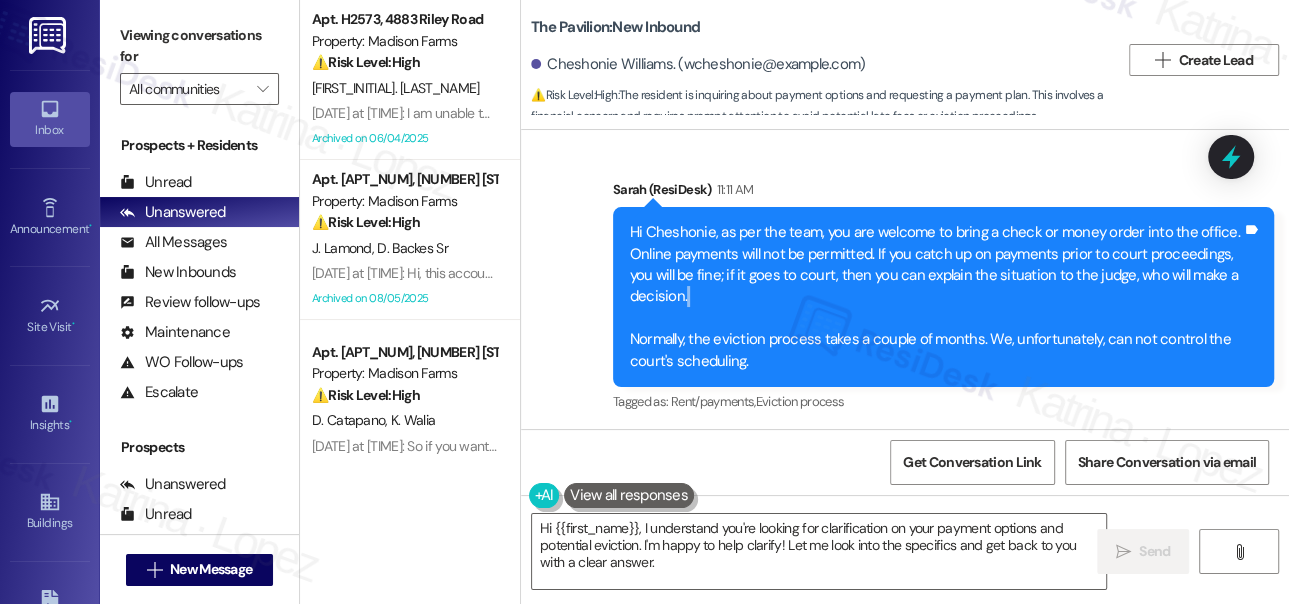 click on "Hi Cheshonie, as per the team, you are welcome to bring a check or money order into the office. Online payments will not be permitted. If you catch up on payments prior to court proceedings, you will be fine; if it goes to court, then you can explain the situation to the judge, who will make a decision.
Normally, the eviction process takes a couple of months.  We, unfortunately, can not control the court's scheduling." at bounding box center (936, 297) 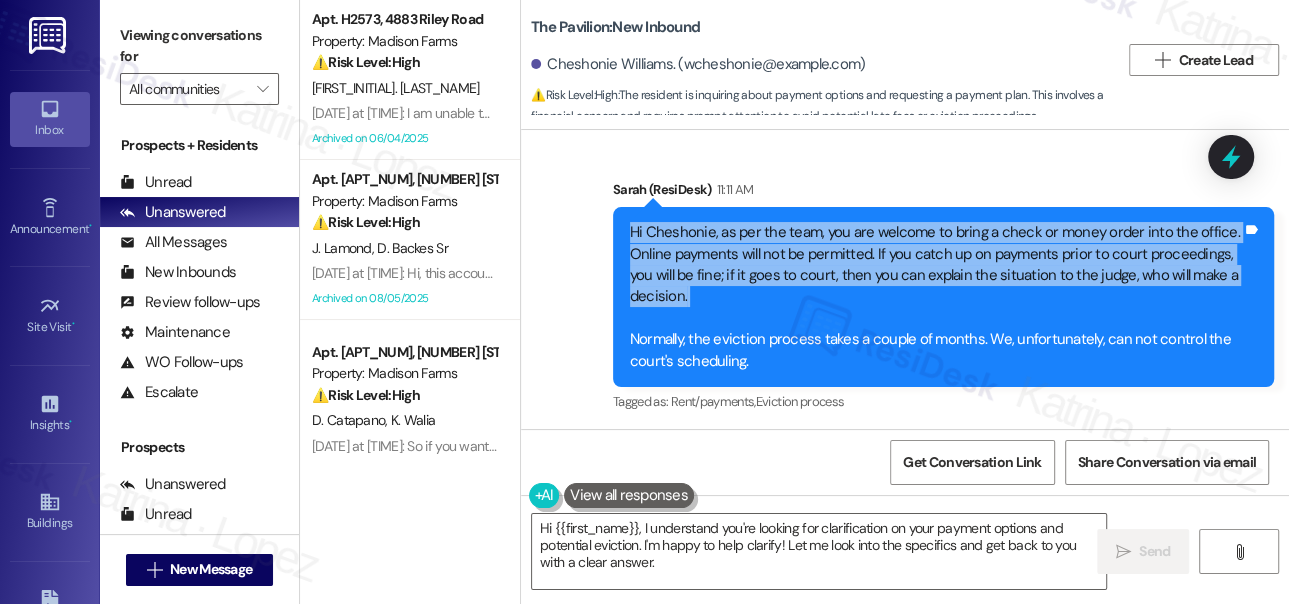 click on "Hi Cheshonie, as per the team, you are welcome to bring a check or money order into the office. Online payments will not be permitted. If you catch up on payments prior to court proceedings, you will be fine; if it goes to court, then you can explain the situation to the judge, who will make a decision.
Normally, the eviction process takes a couple of months.  We, unfortunately, can not control the court's scheduling." at bounding box center [936, 297] 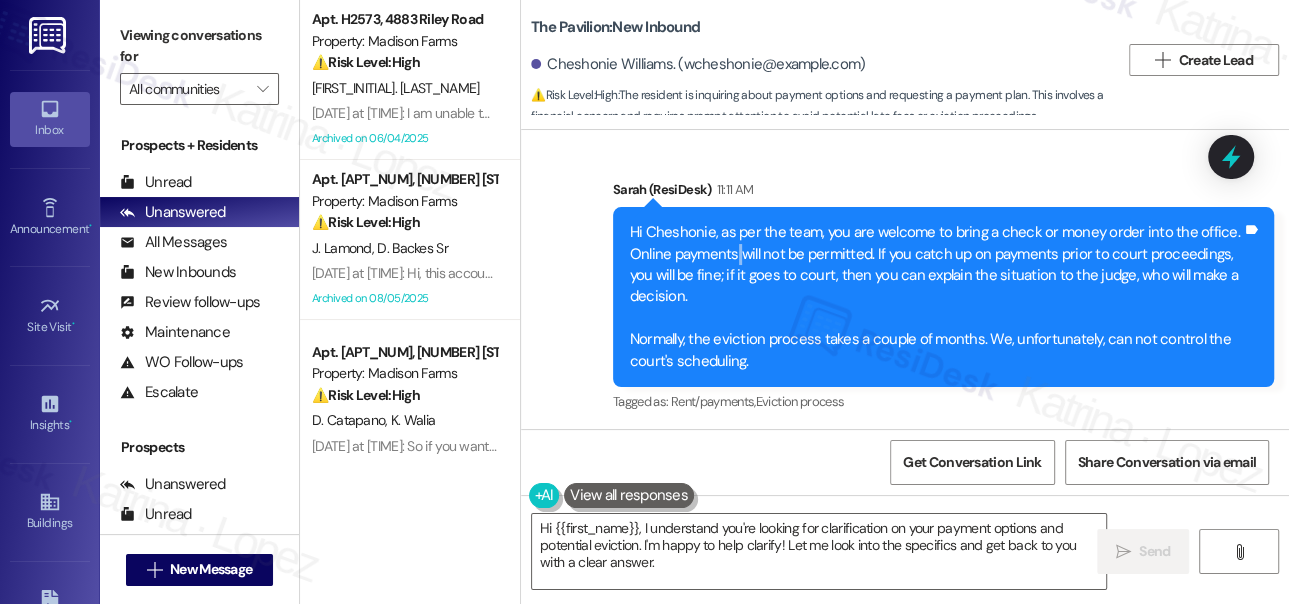 click on "Hi Cheshonie, as per the team, you are welcome to bring a check or money order into the office. Online payments will not be permitted. If you catch up on payments prior to court proceedings, you will be fine; if it goes to court, then you can explain the situation to the judge, who will make a decision.
Normally, the eviction process takes a couple of months.  We, unfortunately, can not control the court's scheduling." at bounding box center (936, 297) 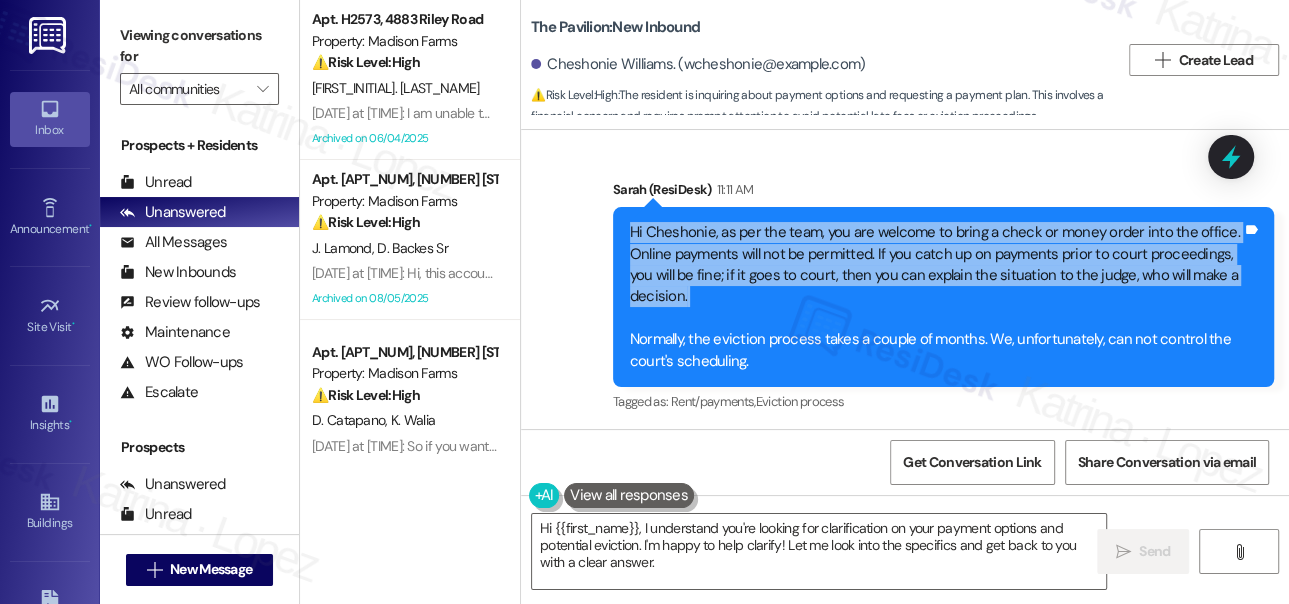 click on "Hi Cheshonie, as per the team, you are welcome to bring a check or money order into the office. Online payments will not be permitted. If you catch up on payments prior to court proceedings, you will be fine; if it goes to court, then you can explain the situation to the judge, who will make a decision.
Normally, the eviction process takes a couple of months.  We, unfortunately, can not control the court's scheduling." at bounding box center (936, 297) 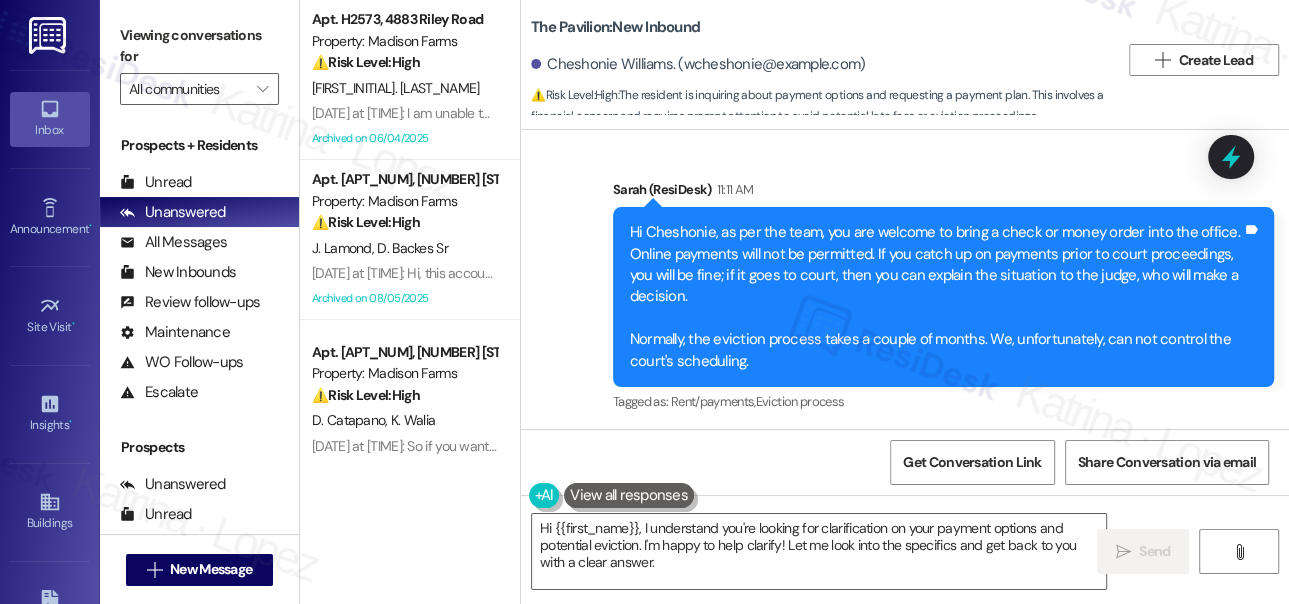 drag, startPoint x: 658, startPoint y: 220, endPoint x: 881, endPoint y: 370, distance: 268.75455 